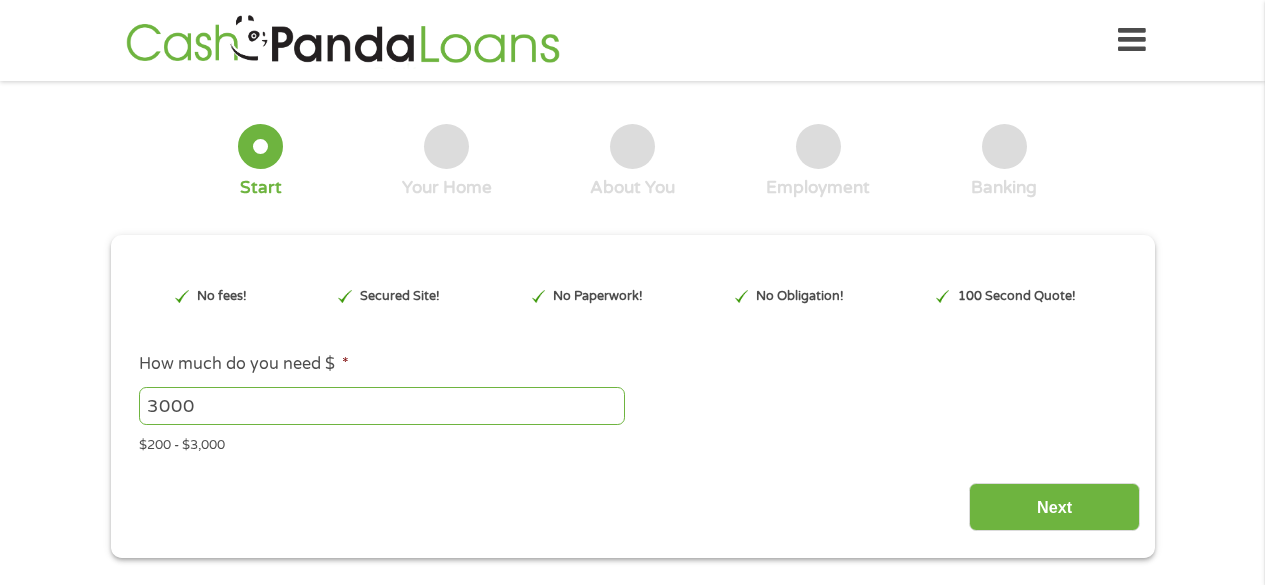 scroll, scrollTop: 0, scrollLeft: 0, axis: both 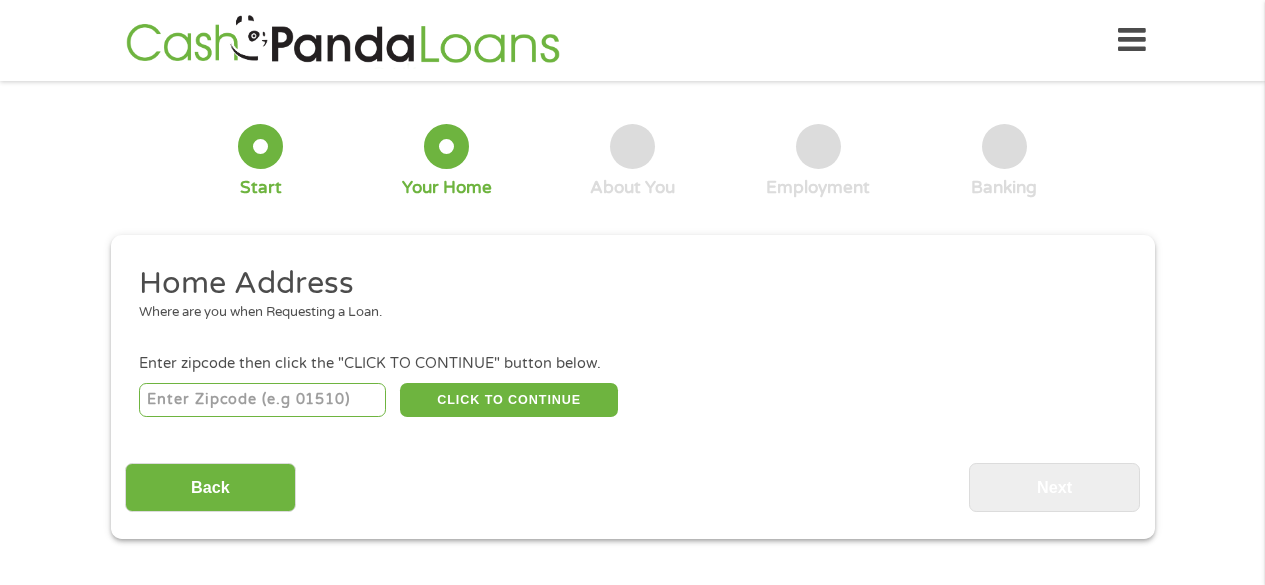 click at bounding box center (262, 400) 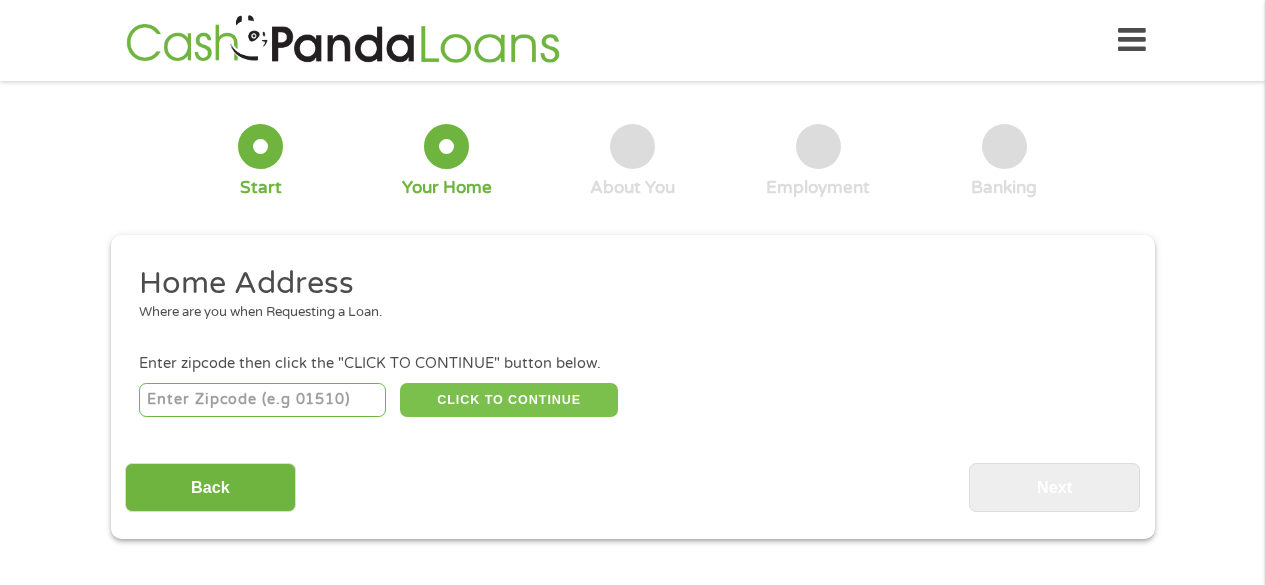 type on "[NUMBER]" 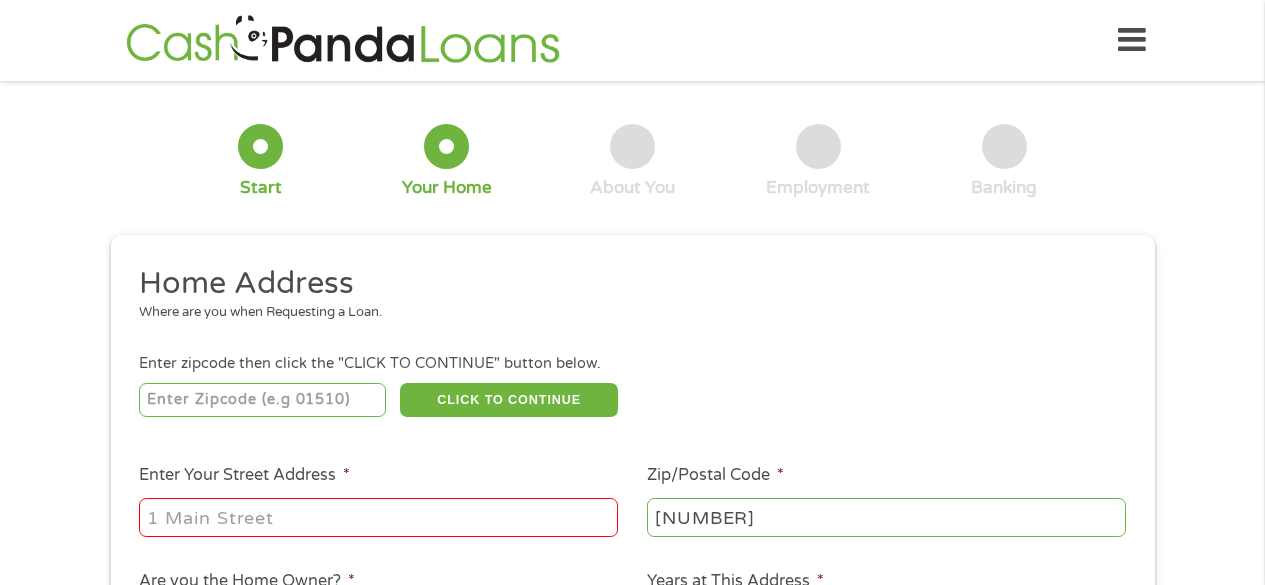click at bounding box center (378, 518) 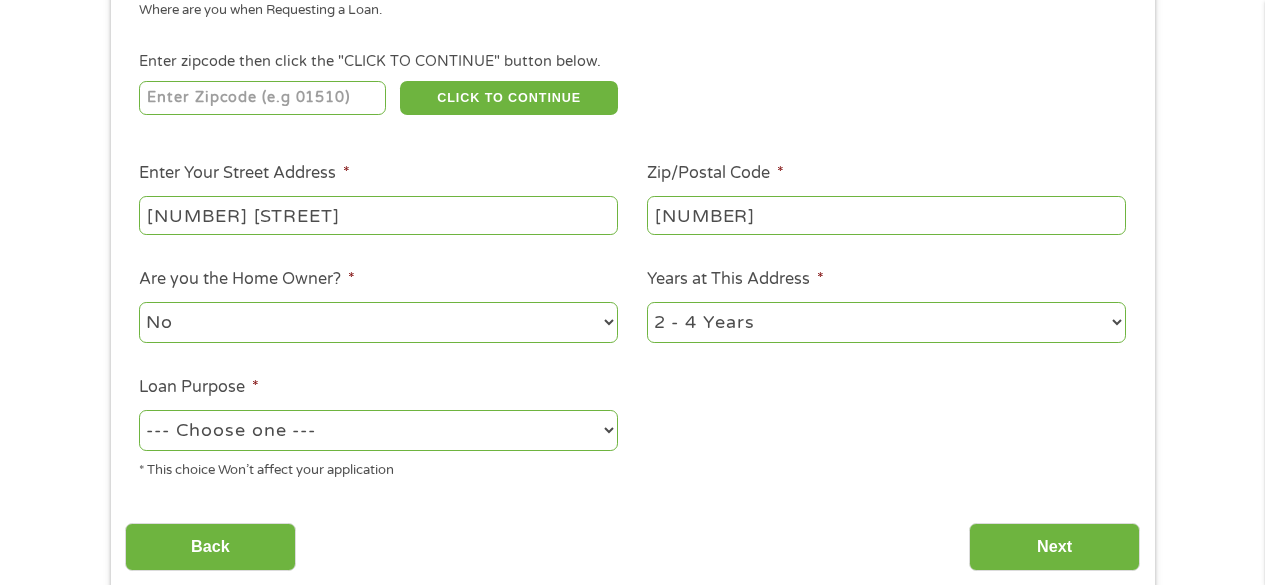 scroll, scrollTop: 303, scrollLeft: 0, axis: vertical 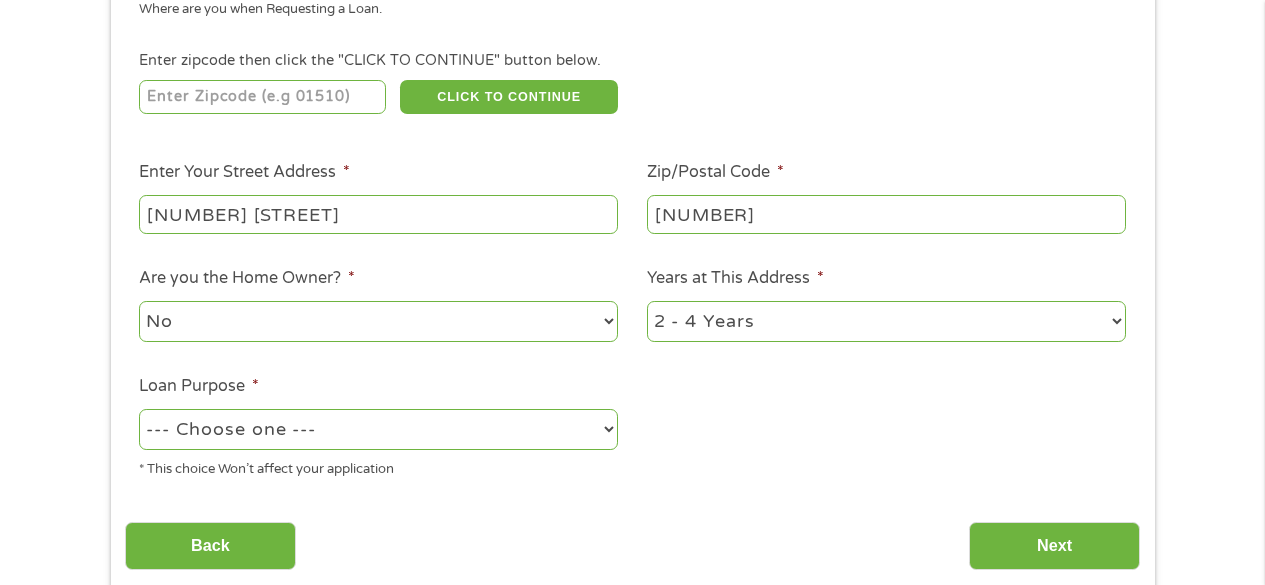 type on "[NUMBER] [STREET]" 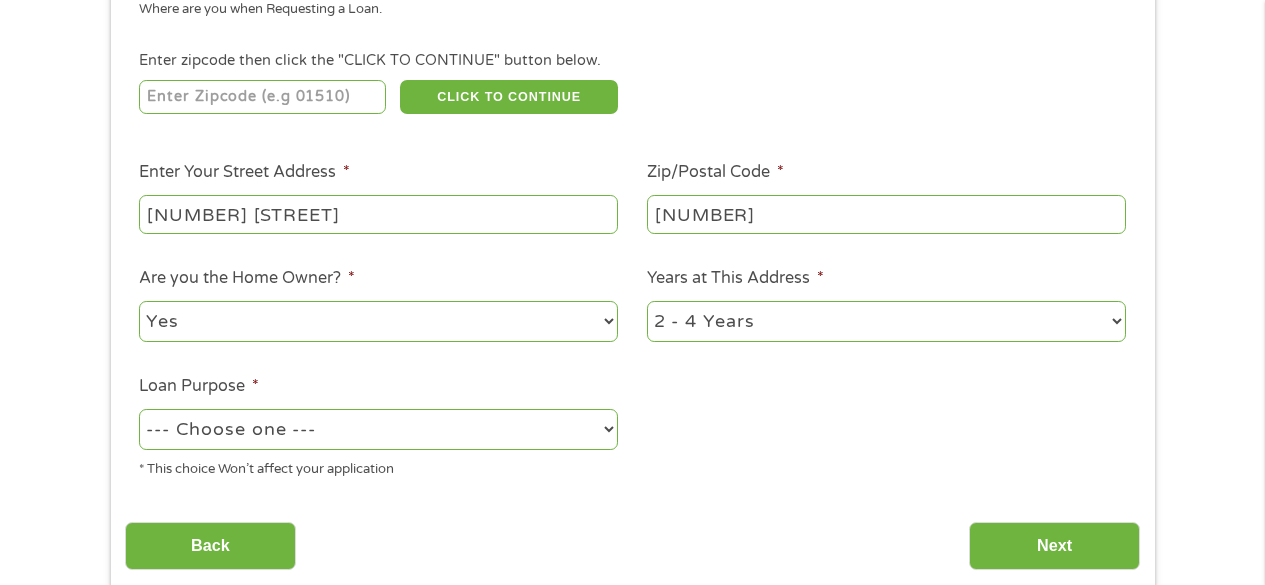 click on "No Yes" at bounding box center [378, 321] 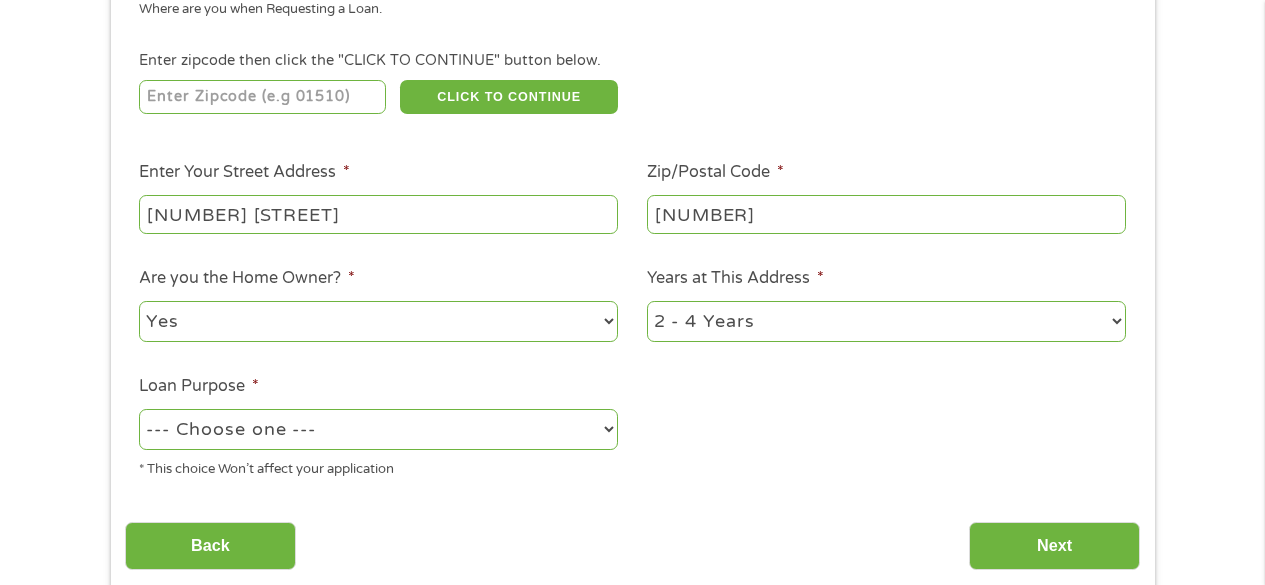 select on "60months" 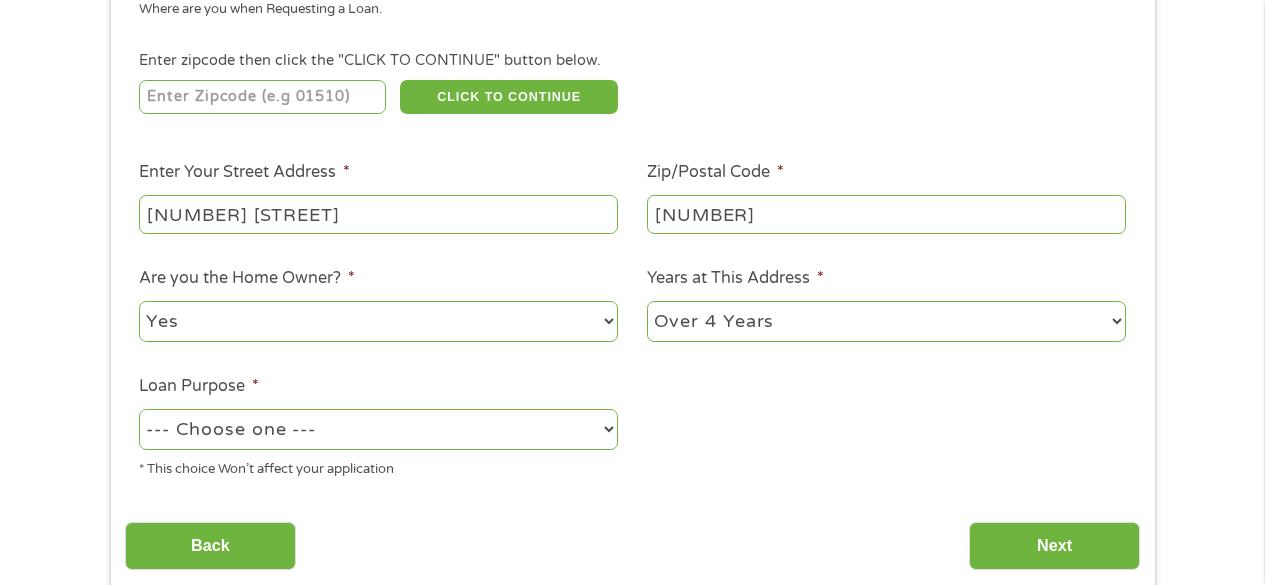 click on "1 Year or less 1 - 2 Years 2 - 4 Years Over 4 Years" at bounding box center [886, 321] 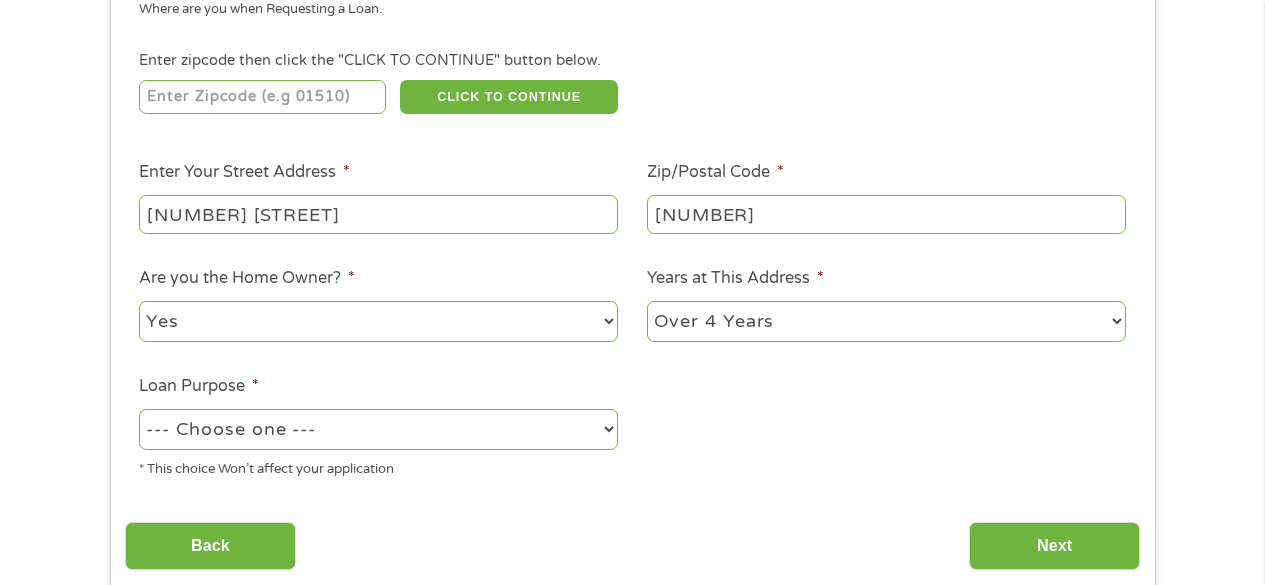 click on "--- Choose one --- Pay Bills Debt Consolidation Home Improvement Major Purchase Car Loan Short Term Cash Medical Expenses Other" at bounding box center [378, 429] 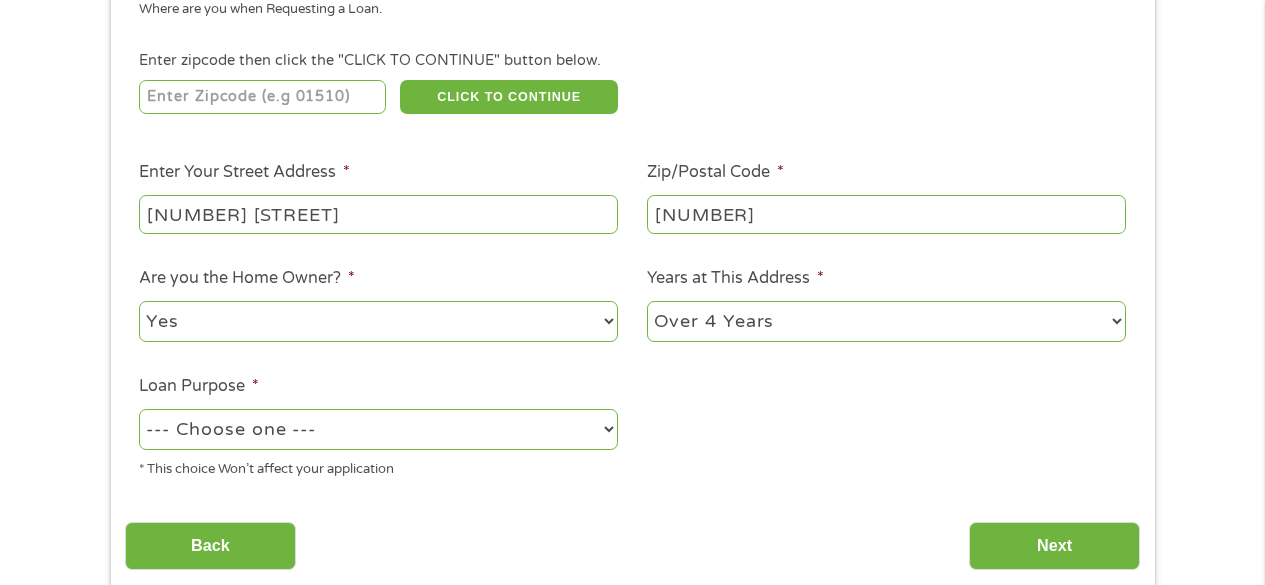 select on "other" 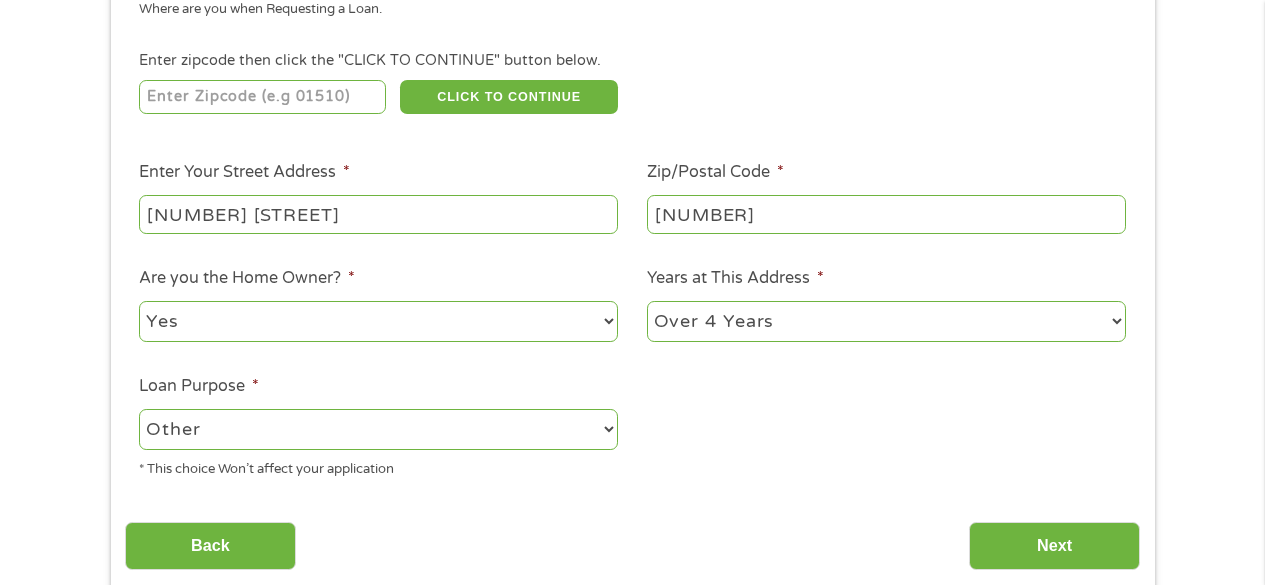 click on "--- Choose one --- Pay Bills Debt Consolidation Home Improvement Major Purchase Car Loan Short Term Cash Medical Expenses Other" at bounding box center [378, 429] 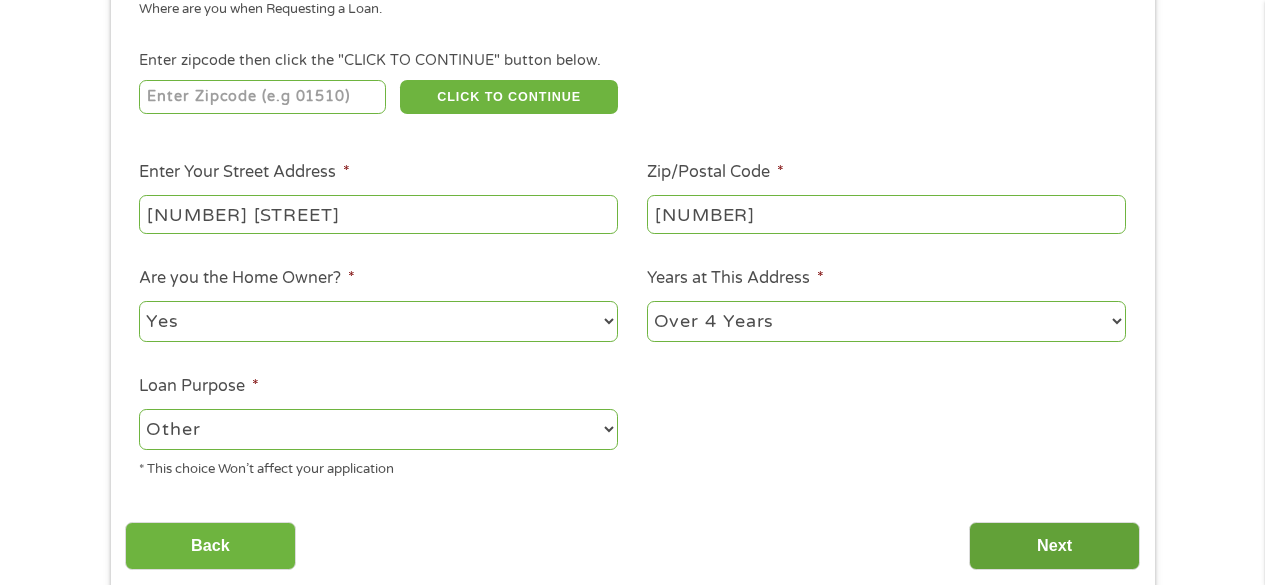 click on "Next" at bounding box center (1054, 546) 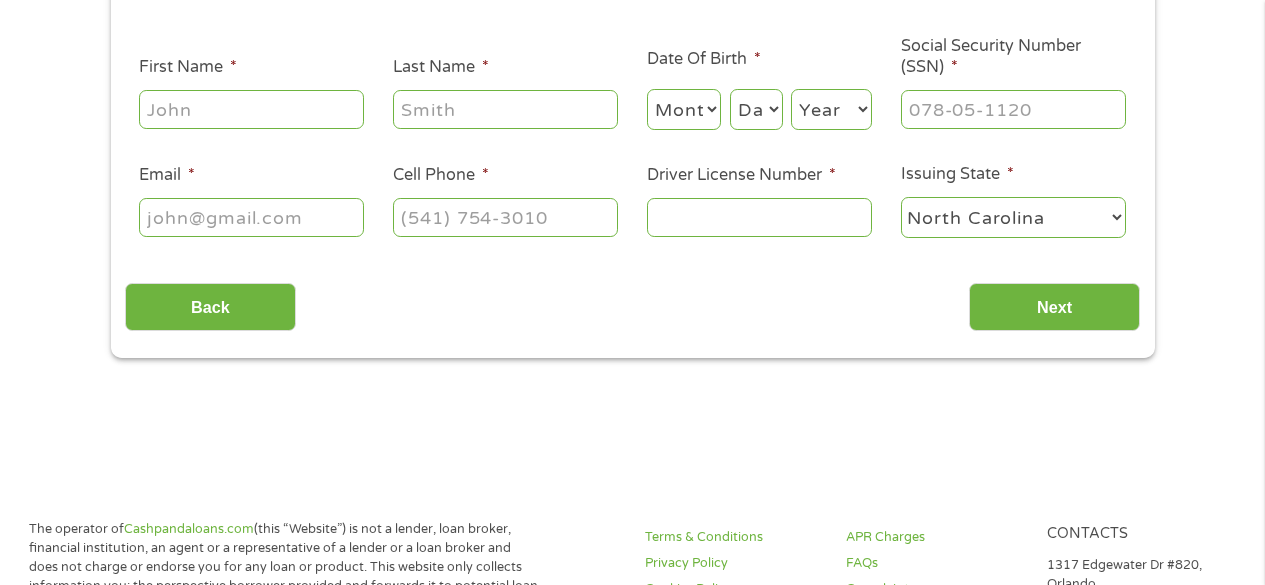 scroll, scrollTop: 102, scrollLeft: 0, axis: vertical 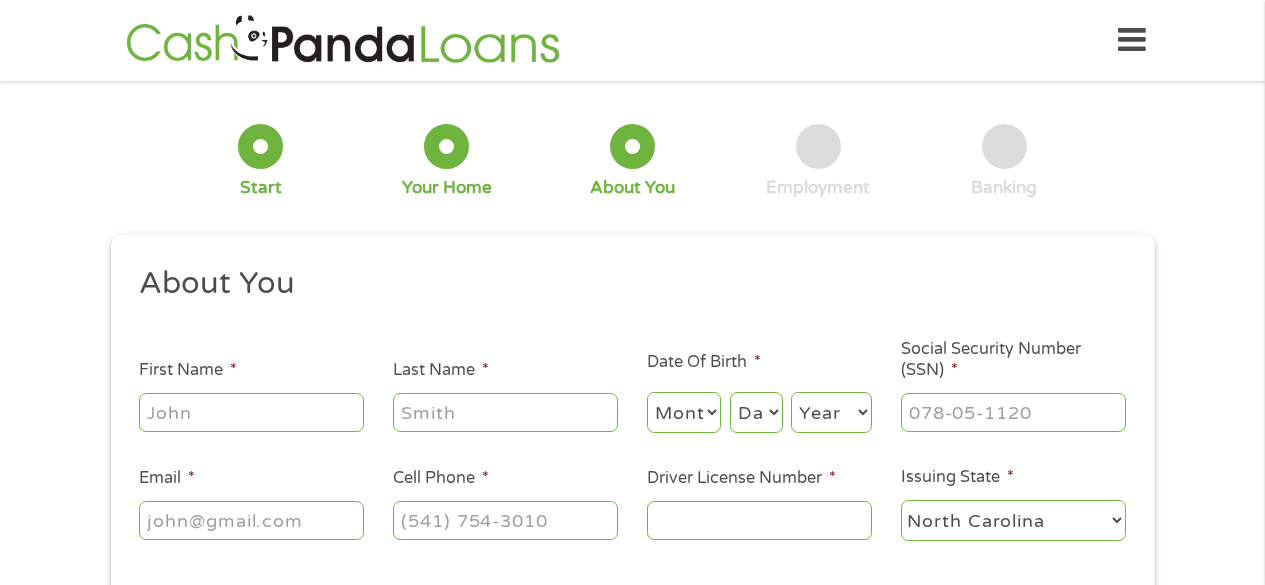 click on "First Name *" at bounding box center [251, 412] 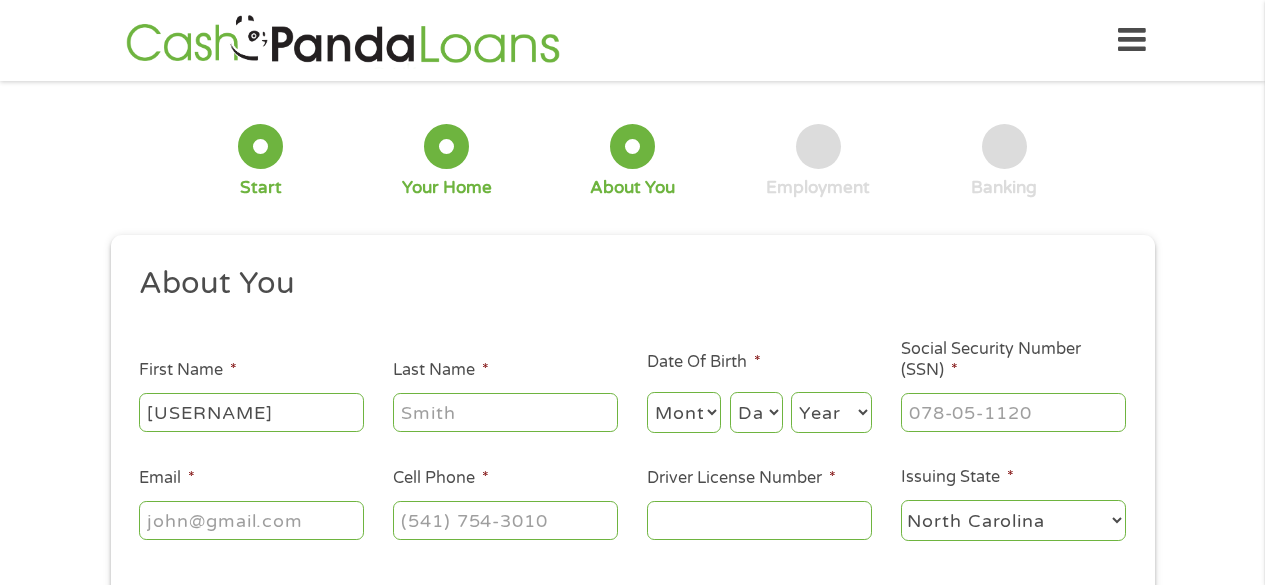 click on "[USERNAME]" at bounding box center [251, 412] 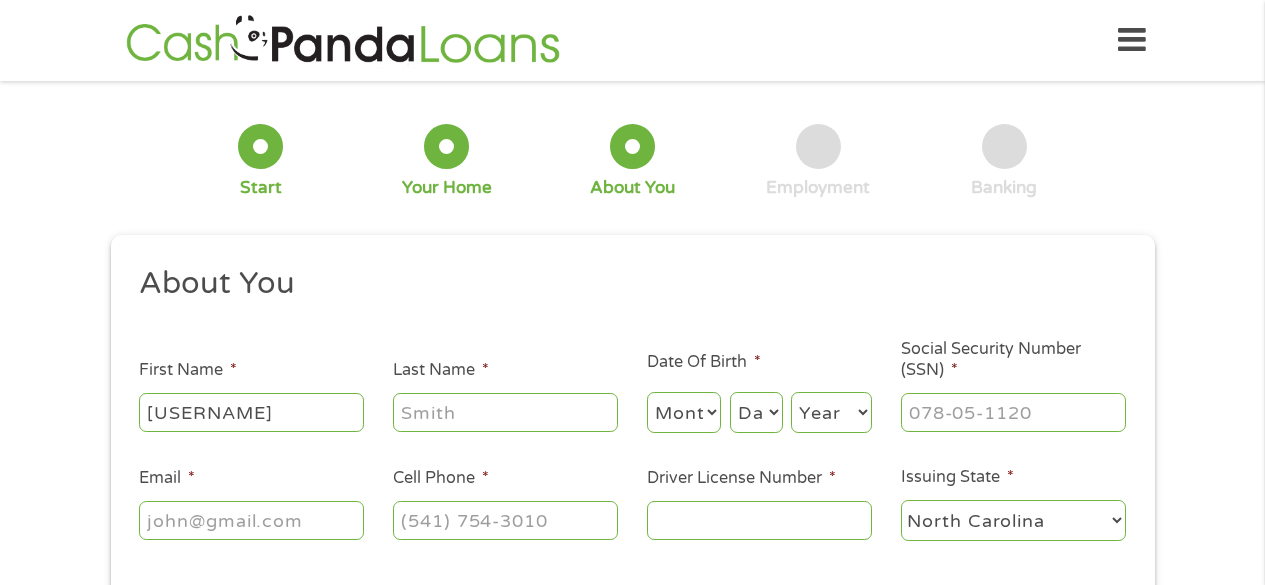 type on "[USERNAME]" 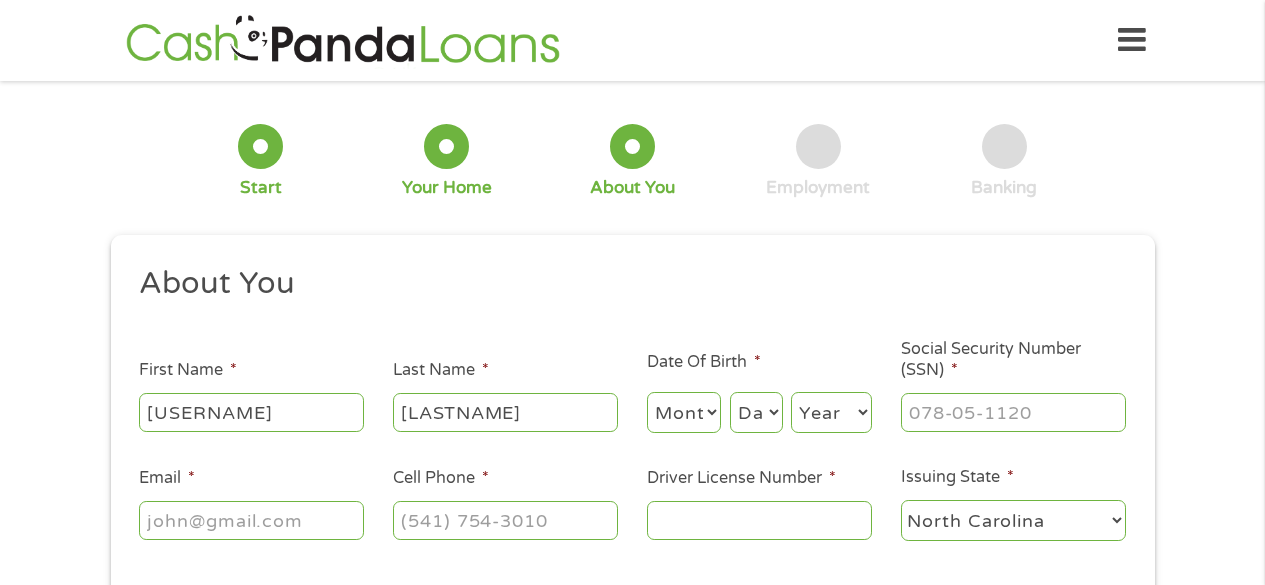 type on "[LASTNAME]" 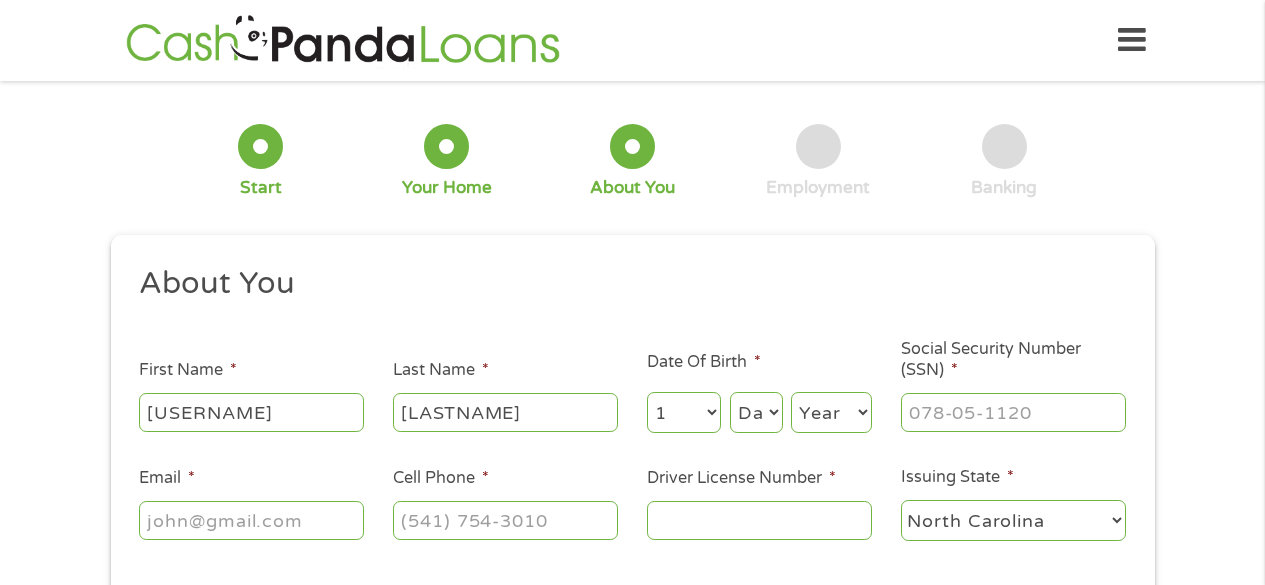 select on "10" 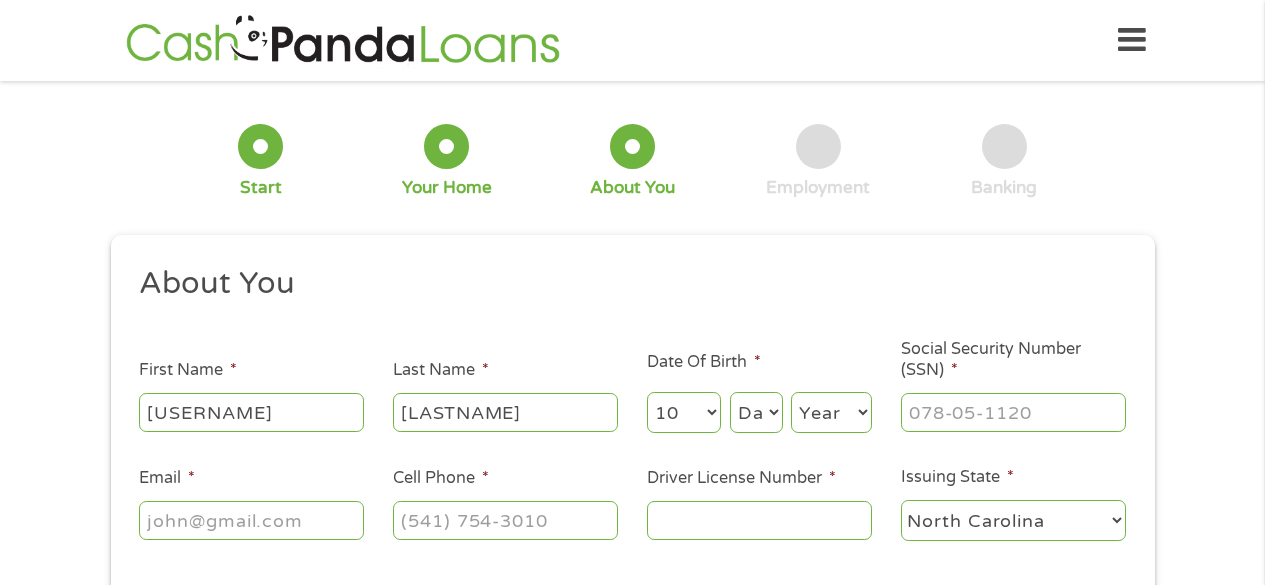 select on "6" 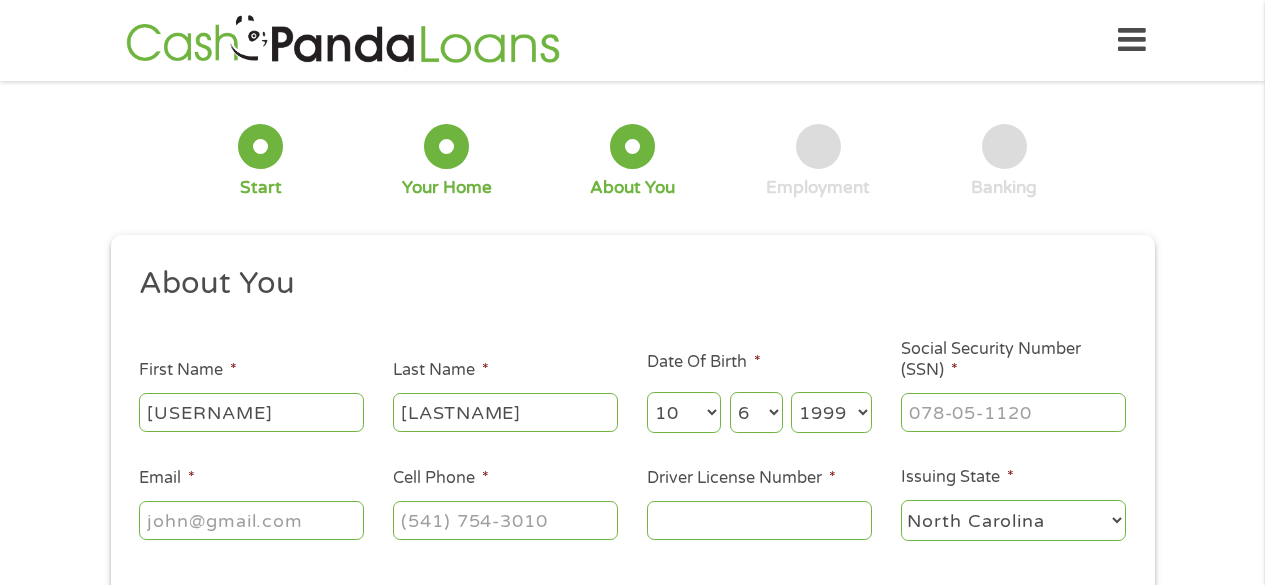 click on "Year 2007 2006 2005 2004 2003 2002 2001 2000 1999 1998 1997 1996 1995 1994 1993 1992 1991 1990 1989 1988 1987 1986 1985 1984 1983 1982 1981 1980 1979 1978 1977 1976 1975 1974 1973 1972 1971 1970 1969 1968 1967 1966 1965 1964 1963 1962 1961 1960 1959 1958 1957 1956 1955 1954 1953 1952 1951 1950 1949 1948 1947 1946 1945 1944 1943 1942 1941 1940 1939 1938 1937 1936 1935 1934 1933 1932 1931 1930 1929 1928 1927 1926 1925 1924 1923 1922 1921 1920" at bounding box center (831, 412) 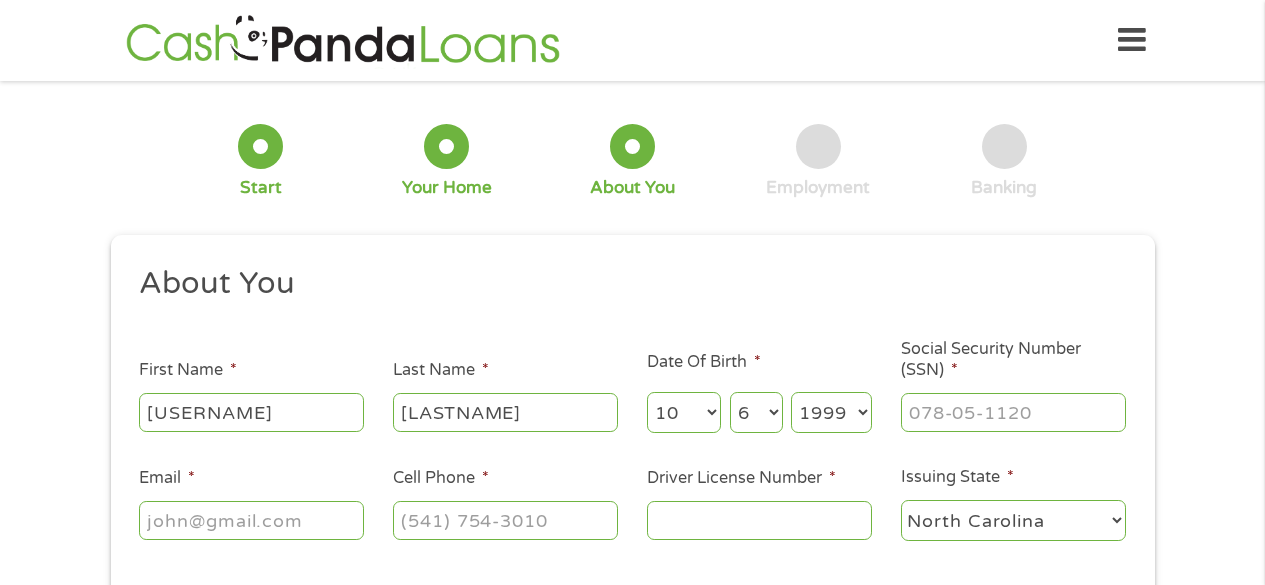 select on "1981" 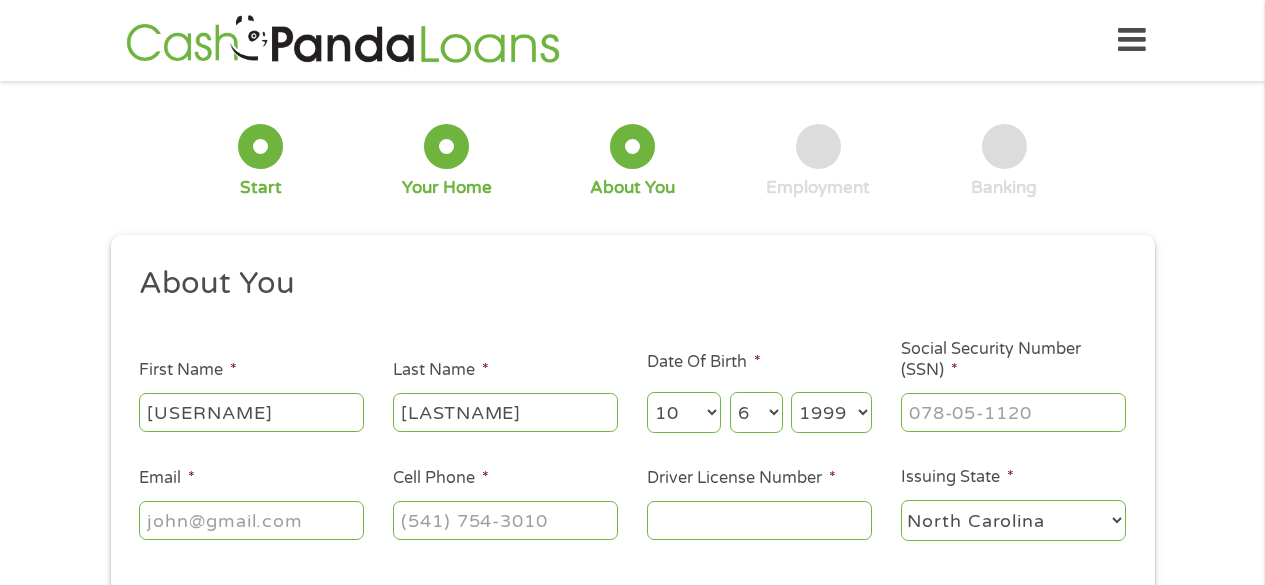 click on "Year 2007 2006 2005 2004 2003 2002 2001 2000 1999 1998 1997 1996 1995 1994 1993 1992 1991 1990 1989 1988 1987 1986 1985 1984 1983 1982 1981 1980 1979 1978 1977 1976 1975 1974 1973 1972 1971 1970 1969 1968 1967 1966 1965 1964 1963 1962 1961 1960 1959 1958 1957 1956 1955 1954 1953 1952 1951 1950 1949 1948 1947 1946 1945 1944 1943 1942 1941 1940 1939 1938 1937 1936 1935 1934 1933 1932 1931 1930 1929 1928 1927 1926 1925 1924 1923 1922 1921 1920" at bounding box center [831, 412] 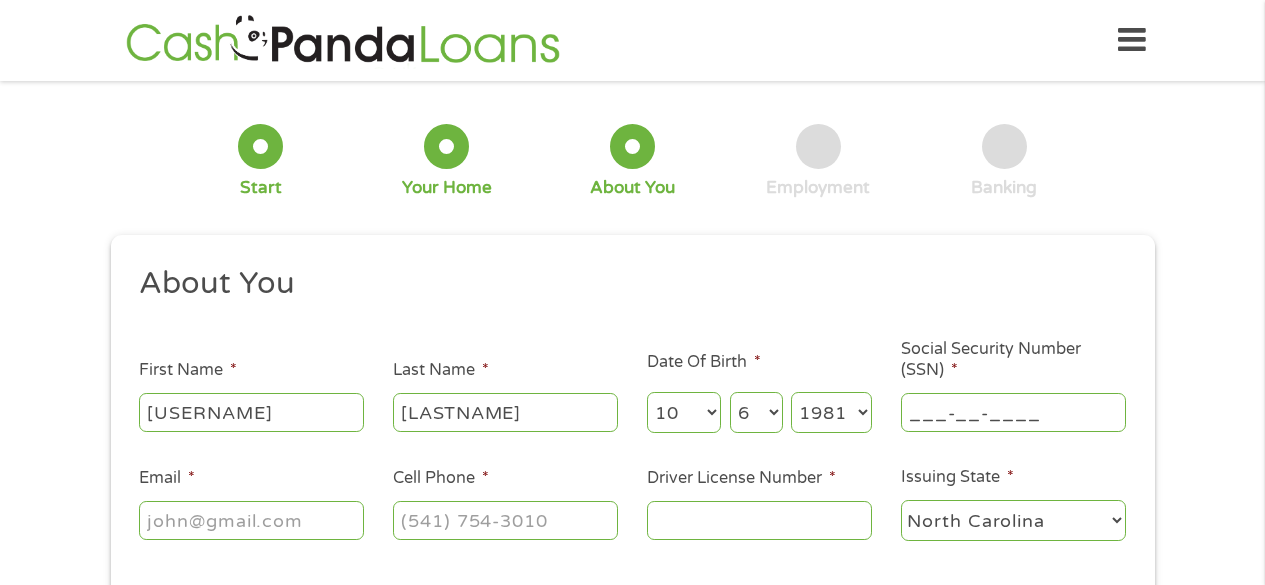 click on "___-__-____" at bounding box center (1013, 412) 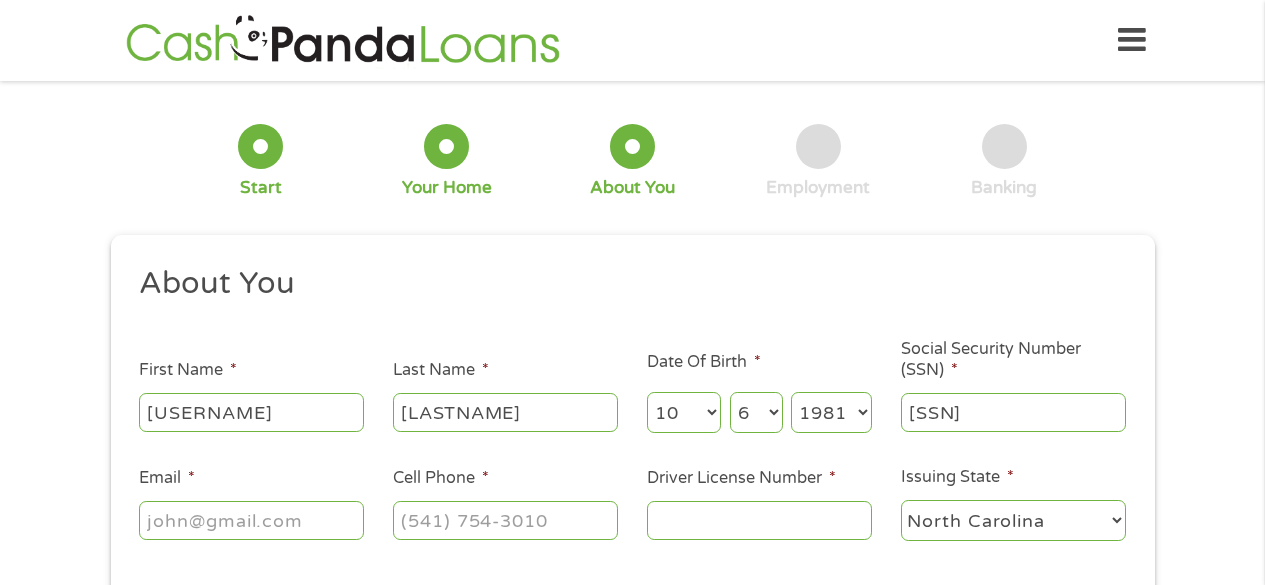 type on "[SSN]" 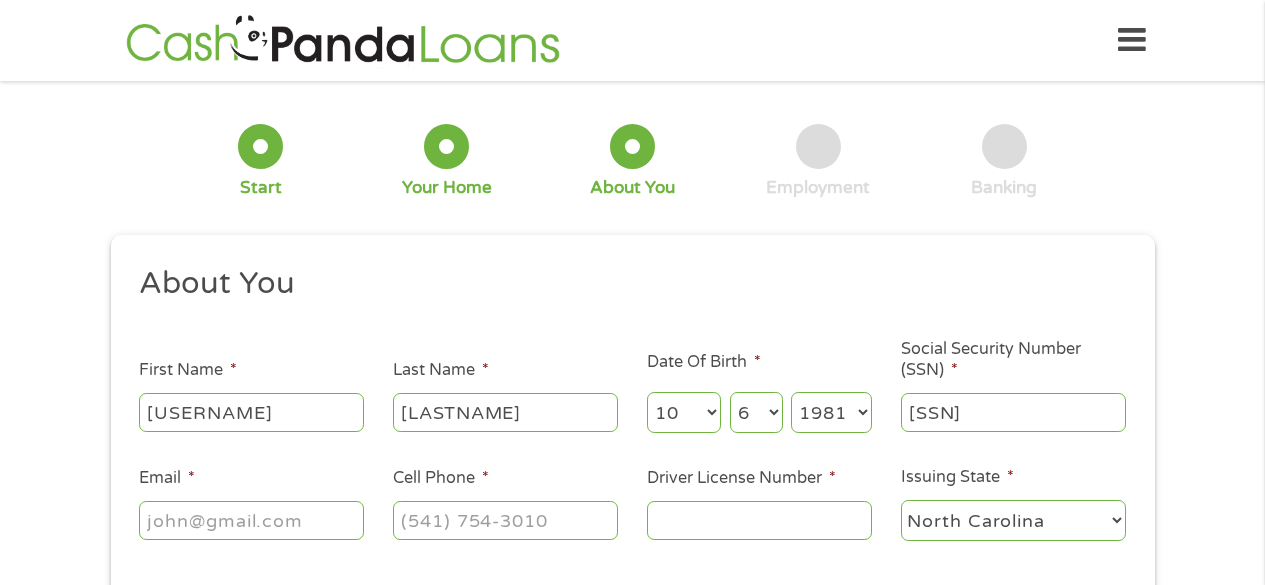 click on "Email *" at bounding box center [251, 520] 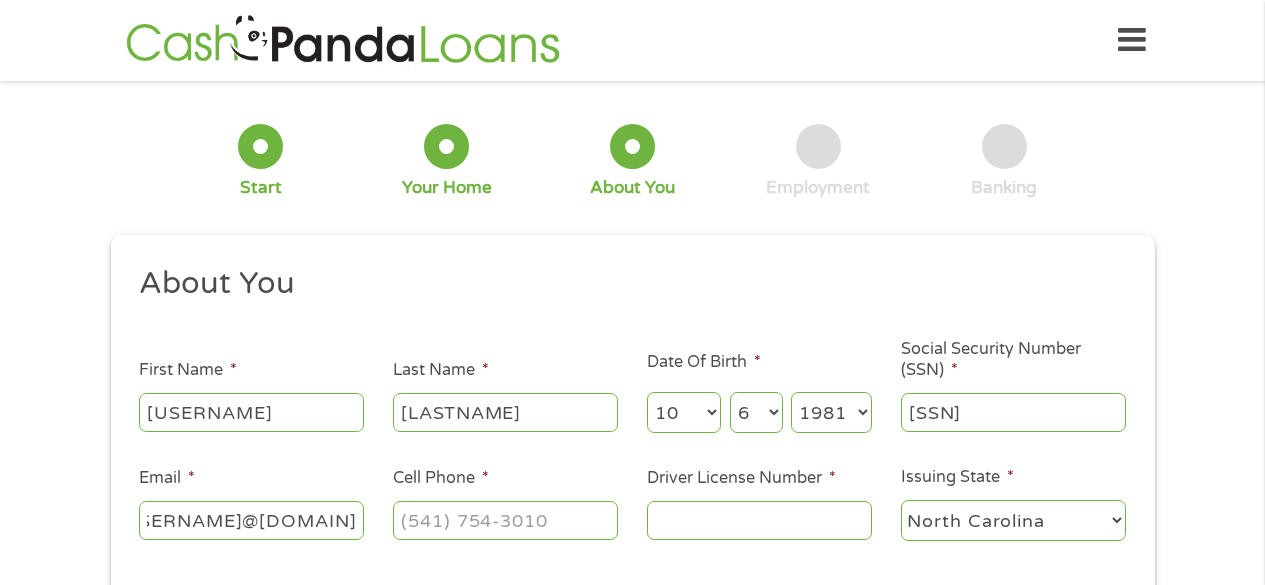 scroll, scrollTop: 0, scrollLeft: 123, axis: horizontal 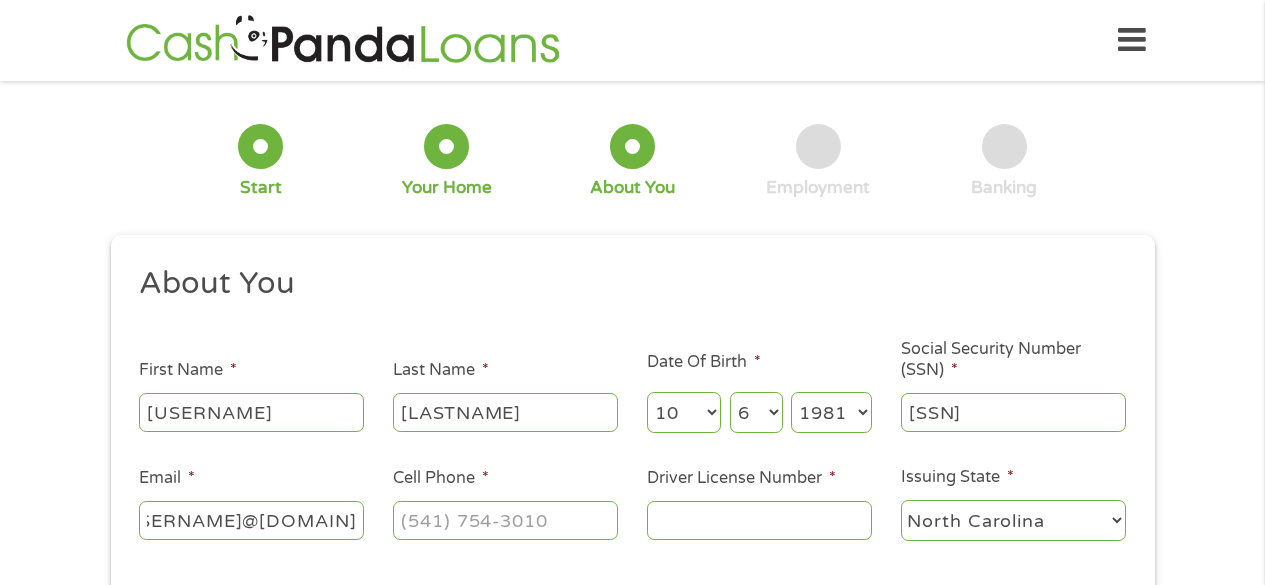 type on "[USERNAME]@[DOMAIN]" 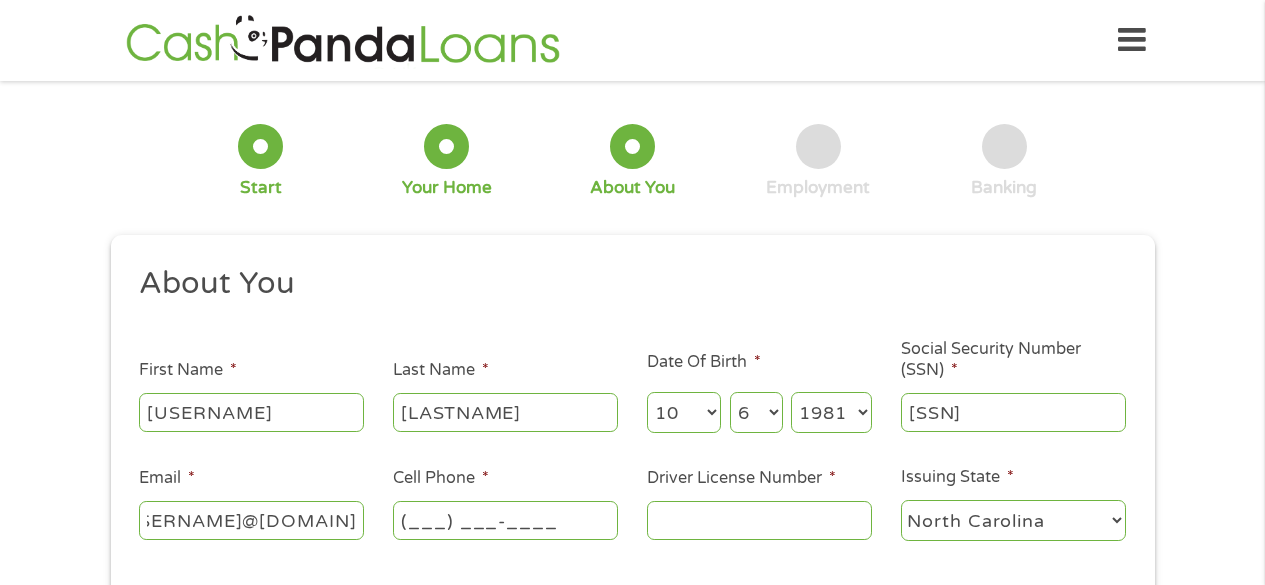 scroll, scrollTop: 0, scrollLeft: 0, axis: both 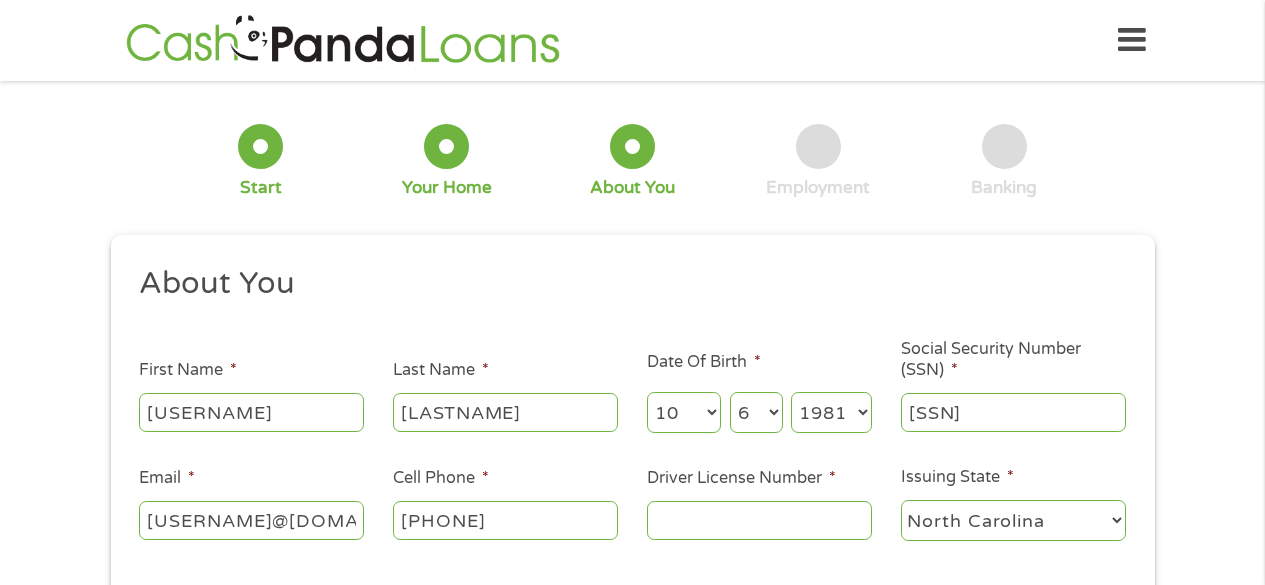 type on "[PHONE]" 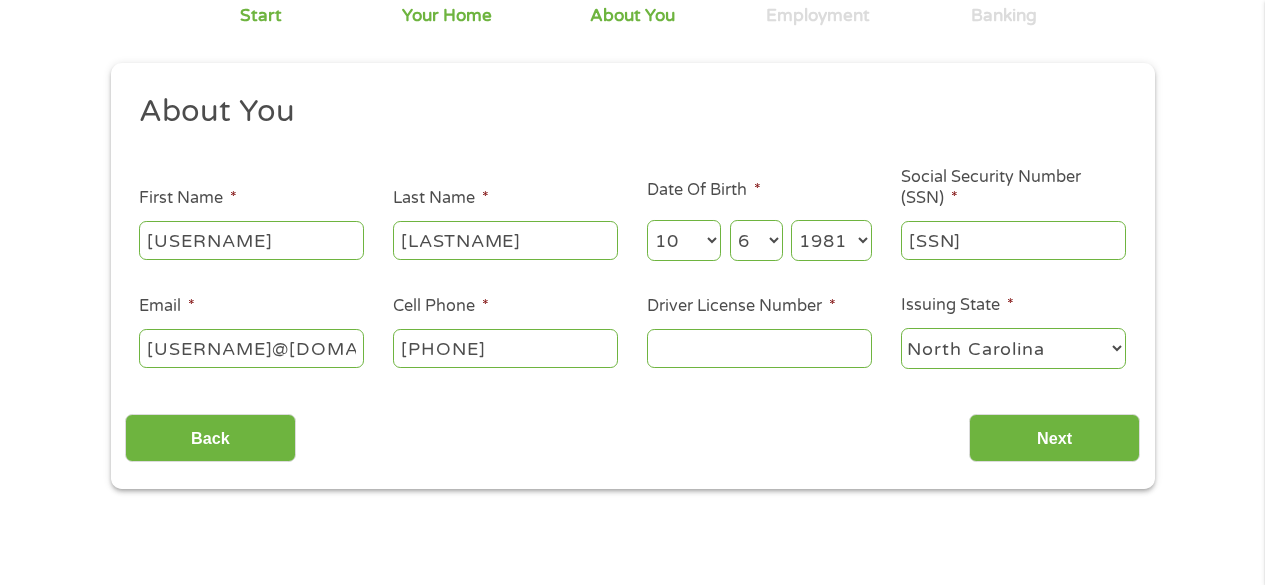 scroll, scrollTop: 187, scrollLeft: 0, axis: vertical 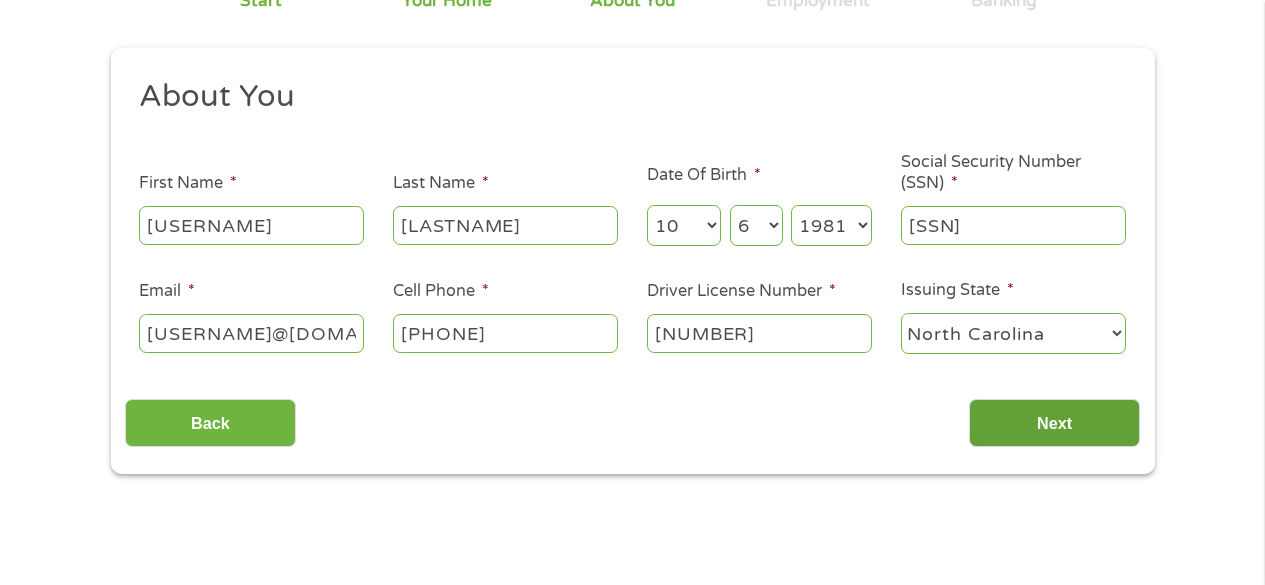 type on "[NUMBER]" 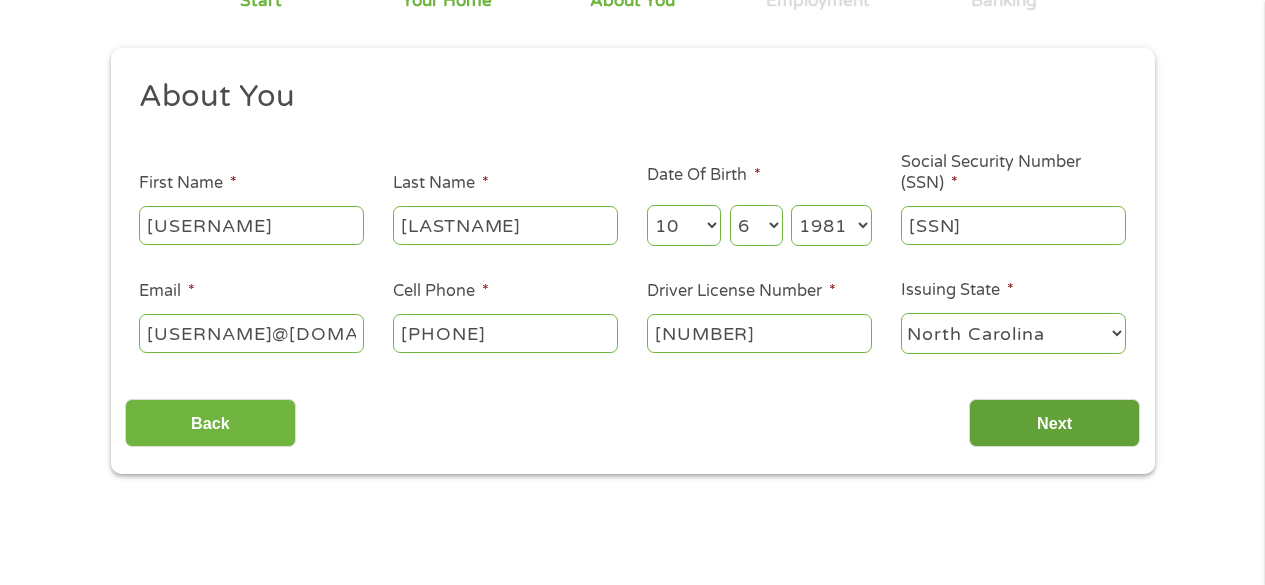 scroll, scrollTop: 8, scrollLeft: 8, axis: both 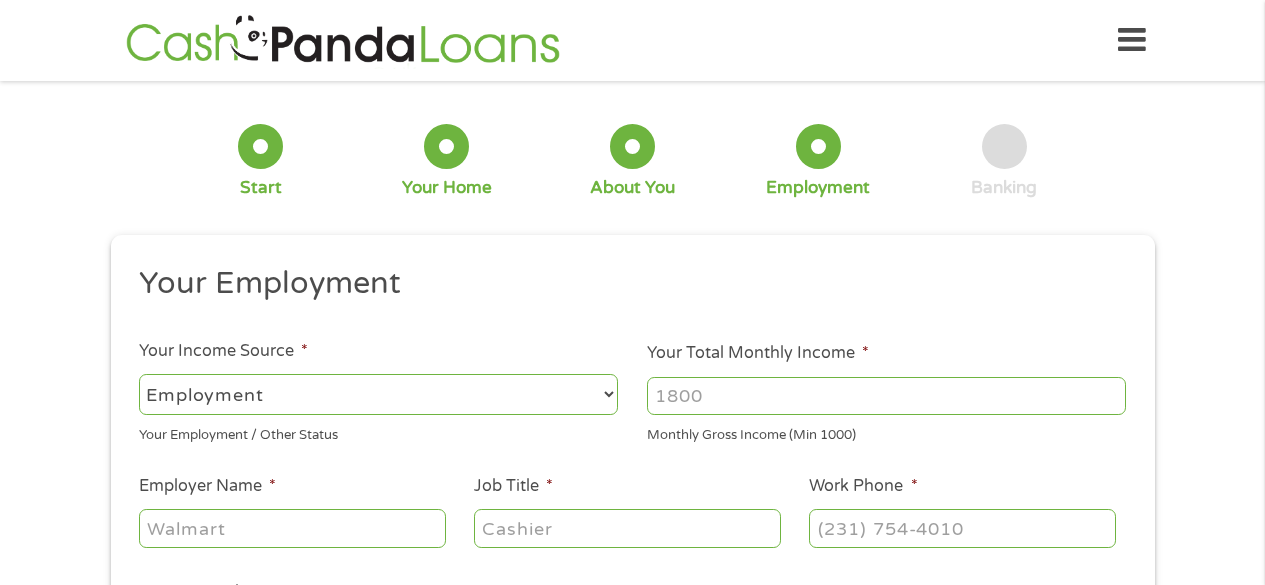 click on "Your Total Monthly Income *" at bounding box center [886, 396] 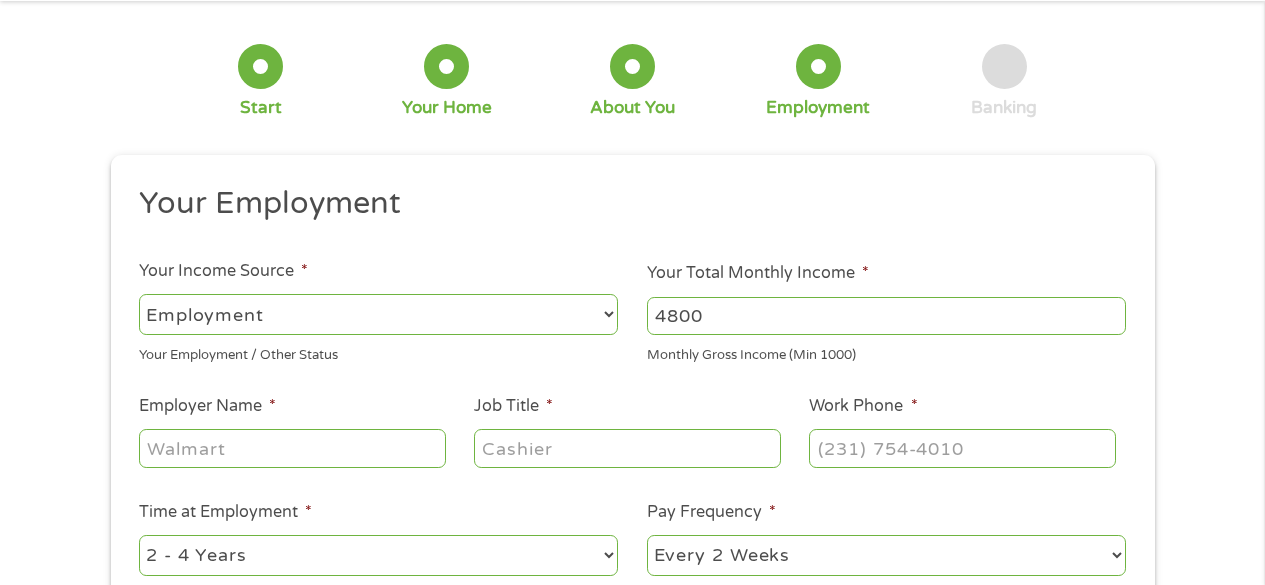 scroll, scrollTop: 88, scrollLeft: 0, axis: vertical 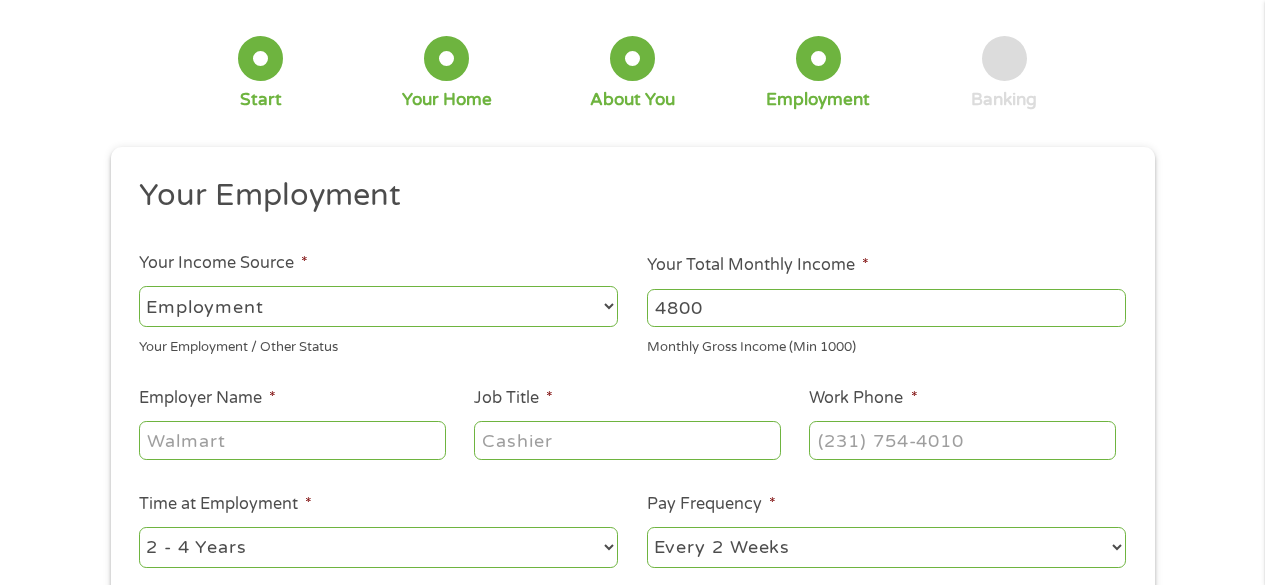 type on "4800" 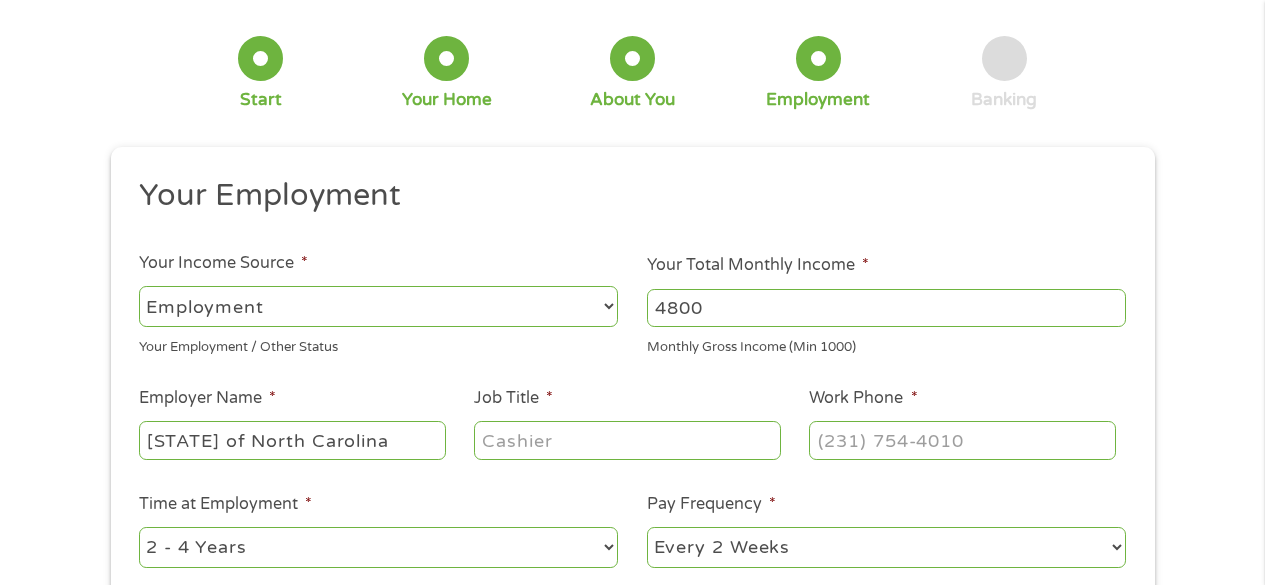 type on "[STATE] of North Carolina" 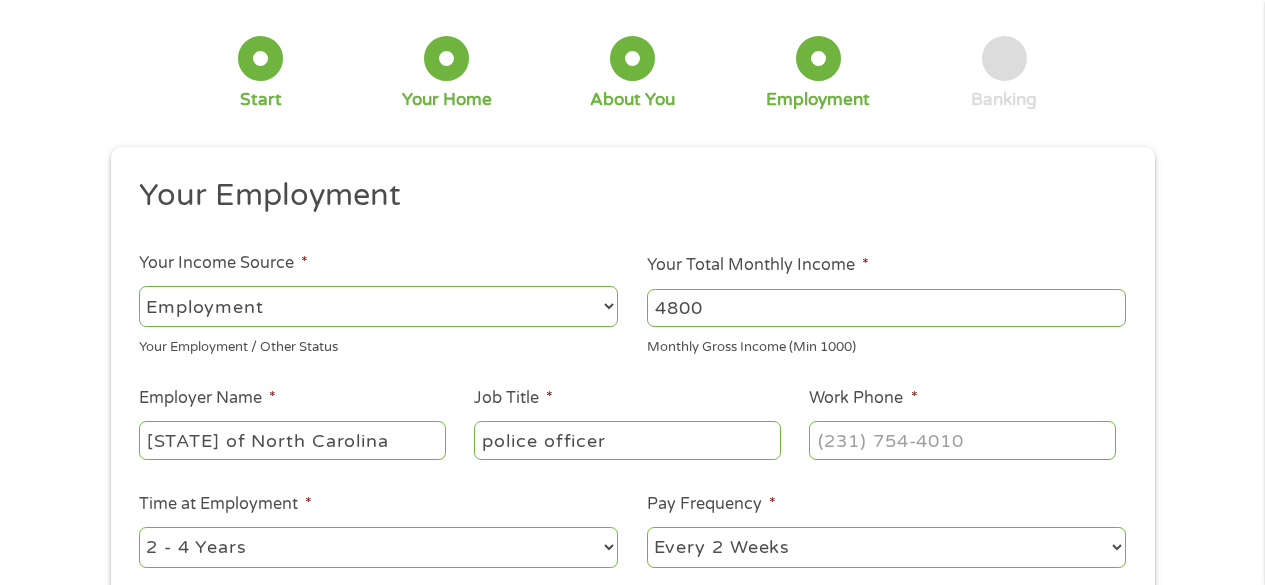 type on "police officer" 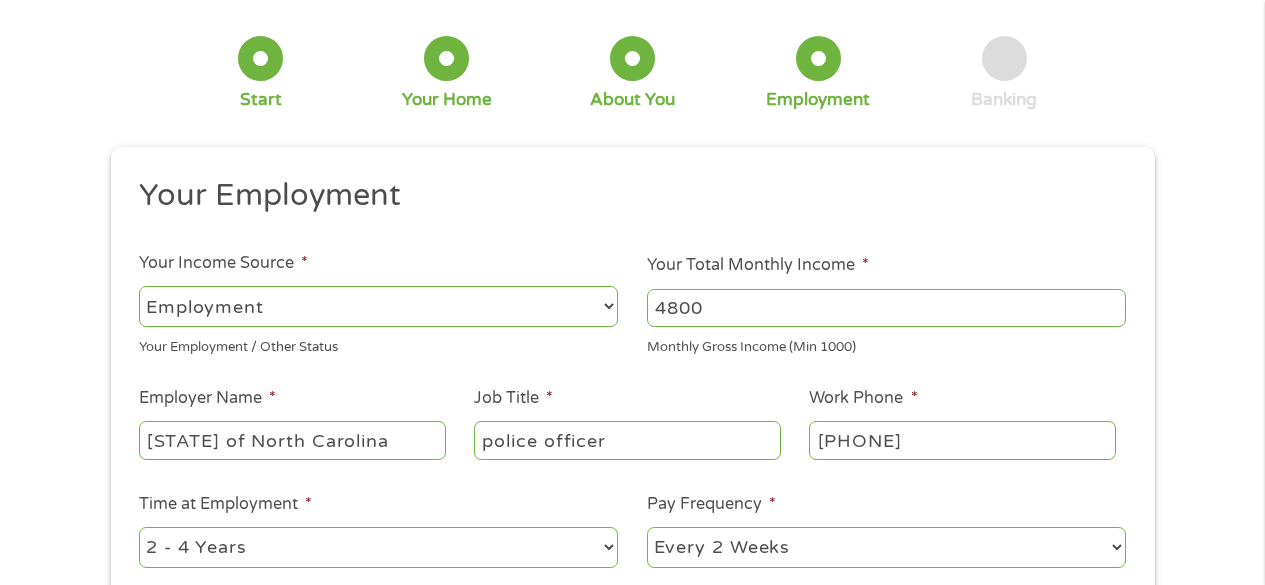 type on "[PHONE]" 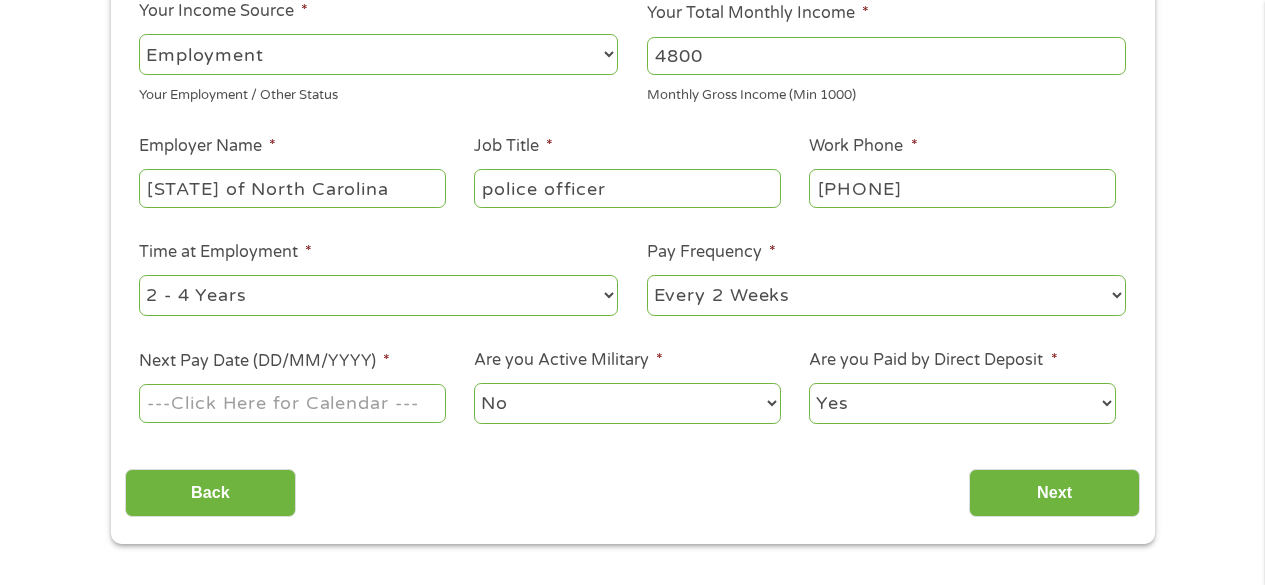 scroll, scrollTop: 347, scrollLeft: 0, axis: vertical 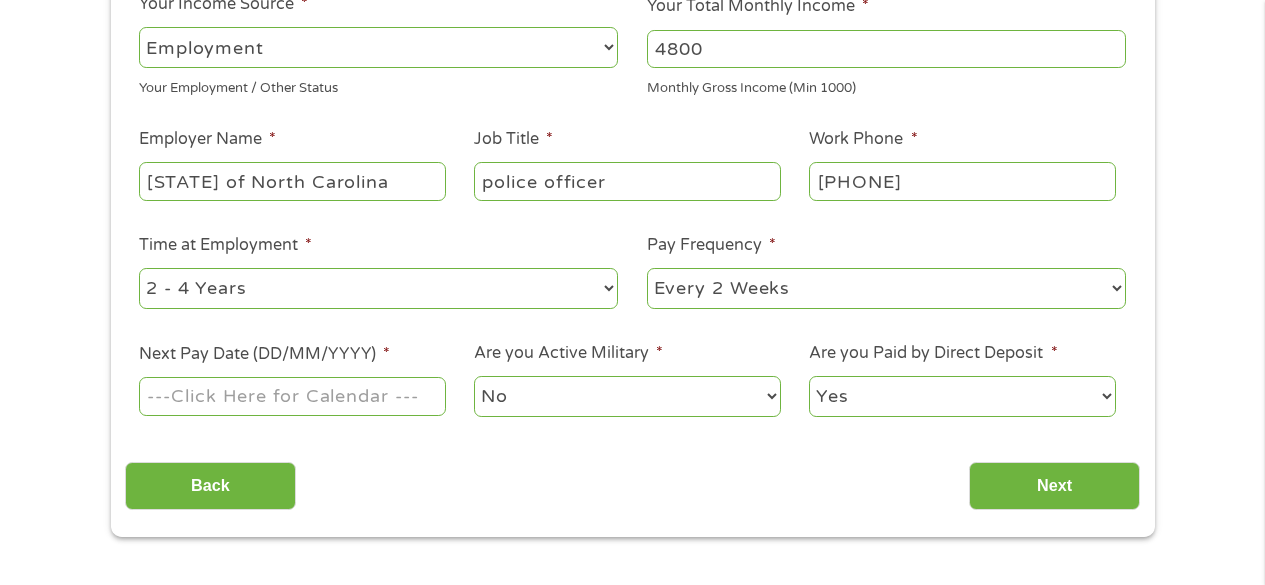 click on "--- Choose one --- 1 Year or less 1 - 2 Years 2 - 4 Years Over 4 Years" at bounding box center (378, 288) 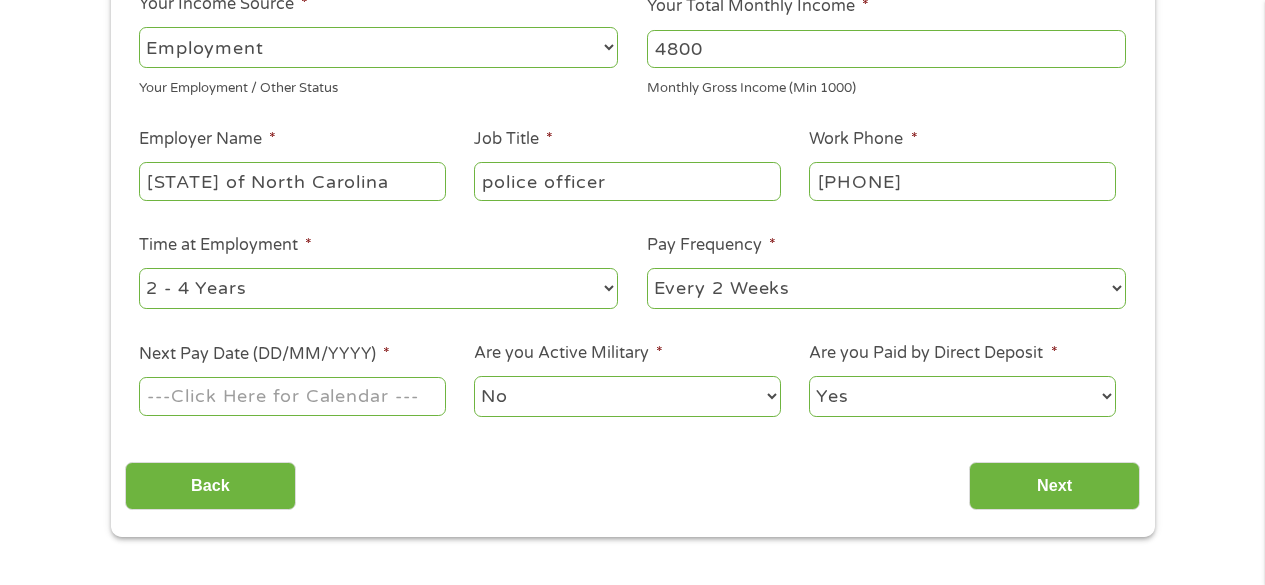 select on "60months" 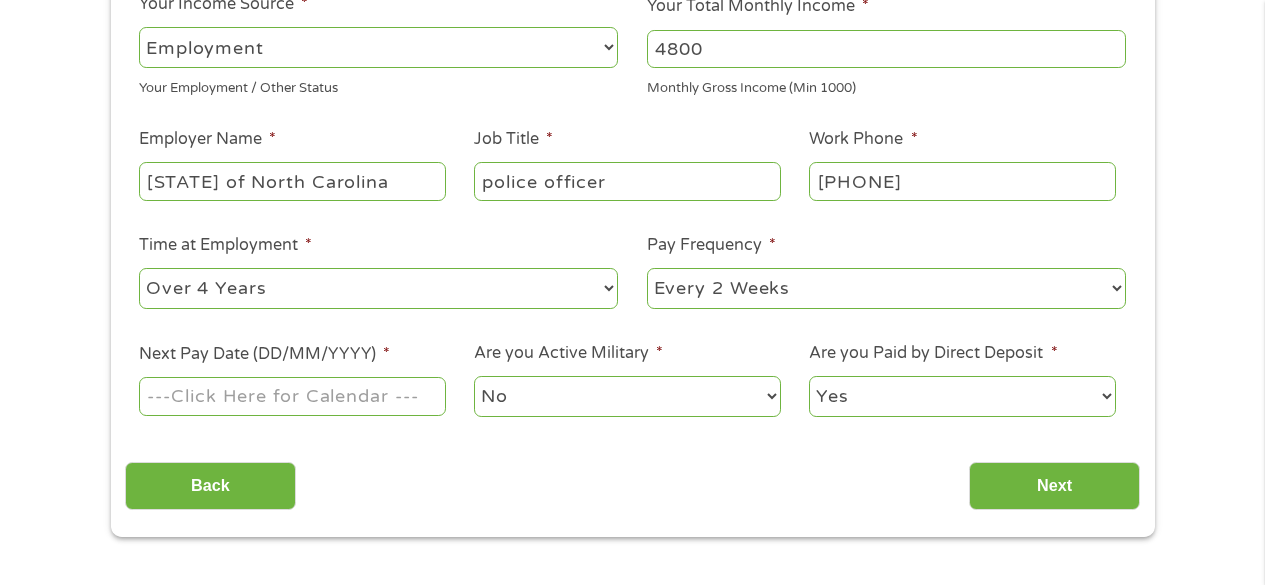 click on "--- Choose one --- 1 Year or less 1 - 2 Years 2 - 4 Years Over 4 Years" at bounding box center (378, 288) 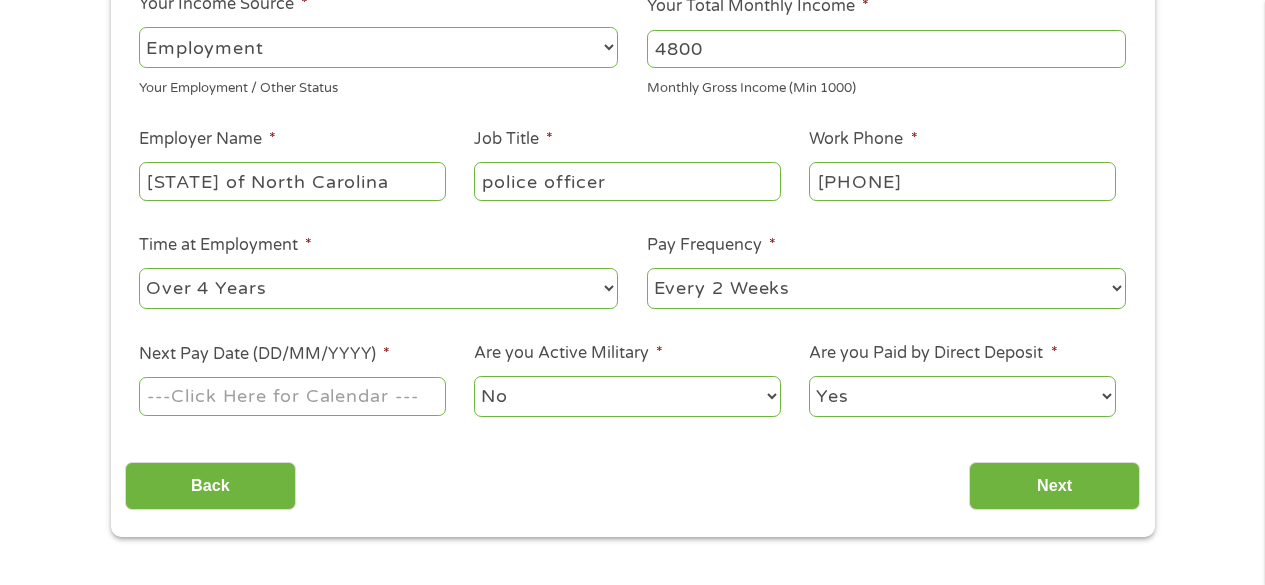 click on "--- Choose one --- Every 2 Weeks Every Week Monthly Semi-Monthly" at bounding box center (886, 288) 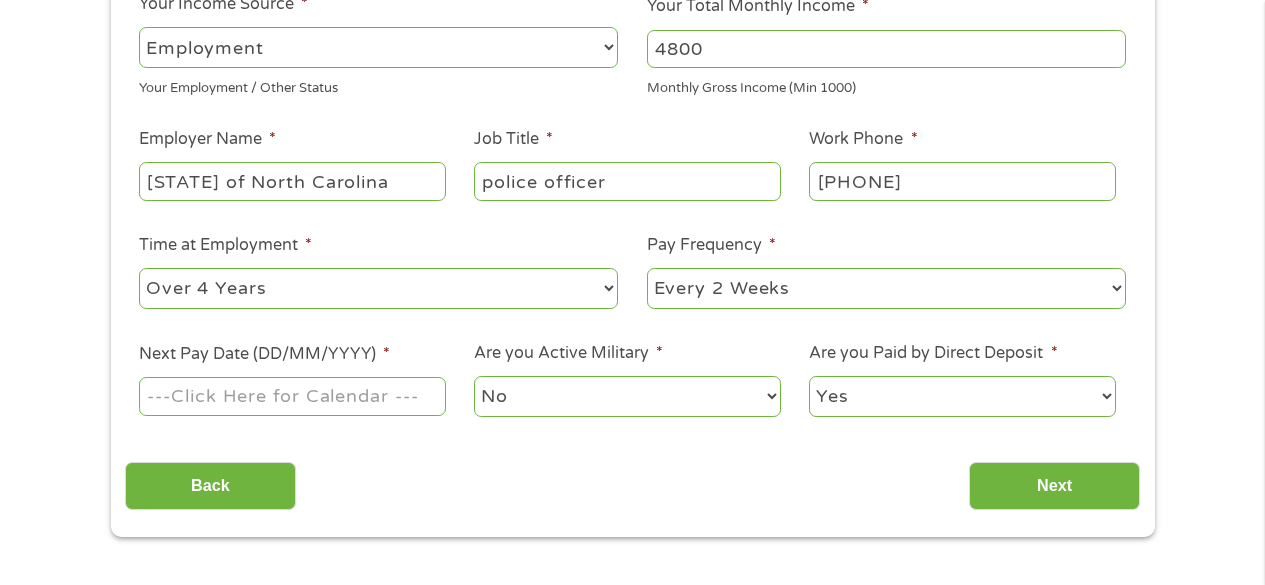 select on "monthly" 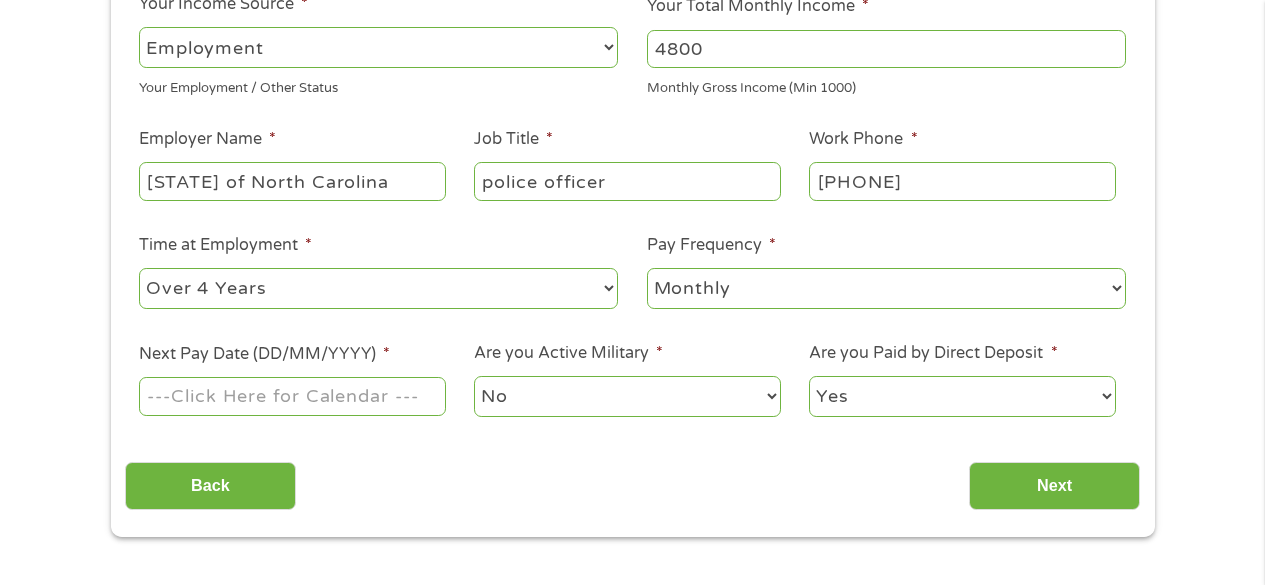 click on "--- Choose one --- Every 2 Weeks Every Week Monthly Semi-Monthly" at bounding box center [886, 288] 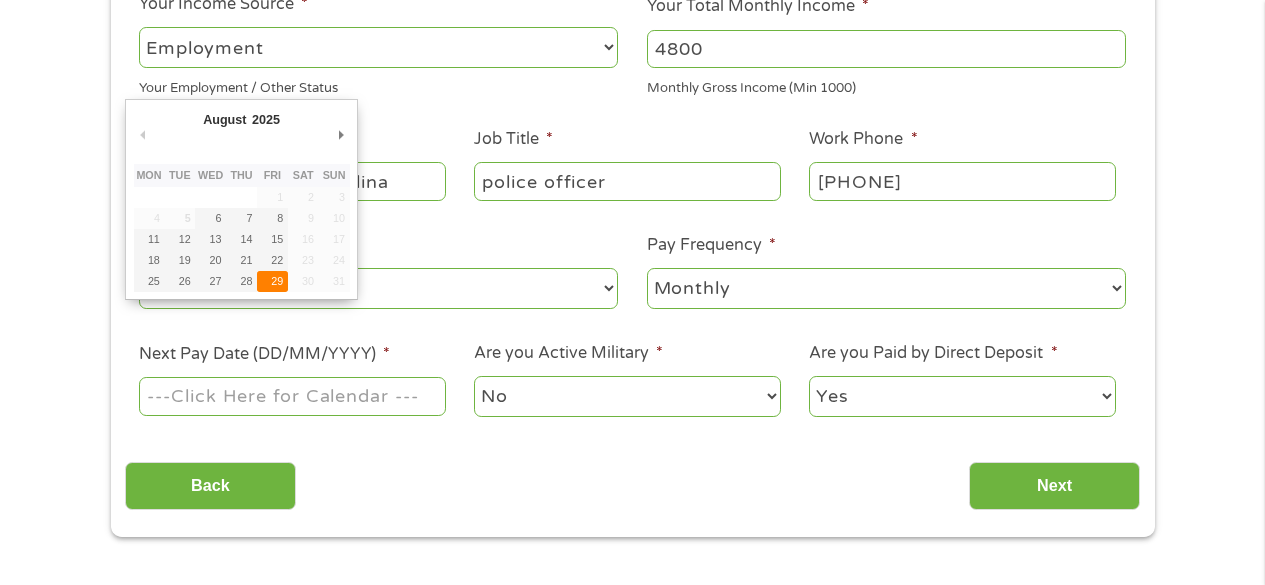 type on "29/08/2025" 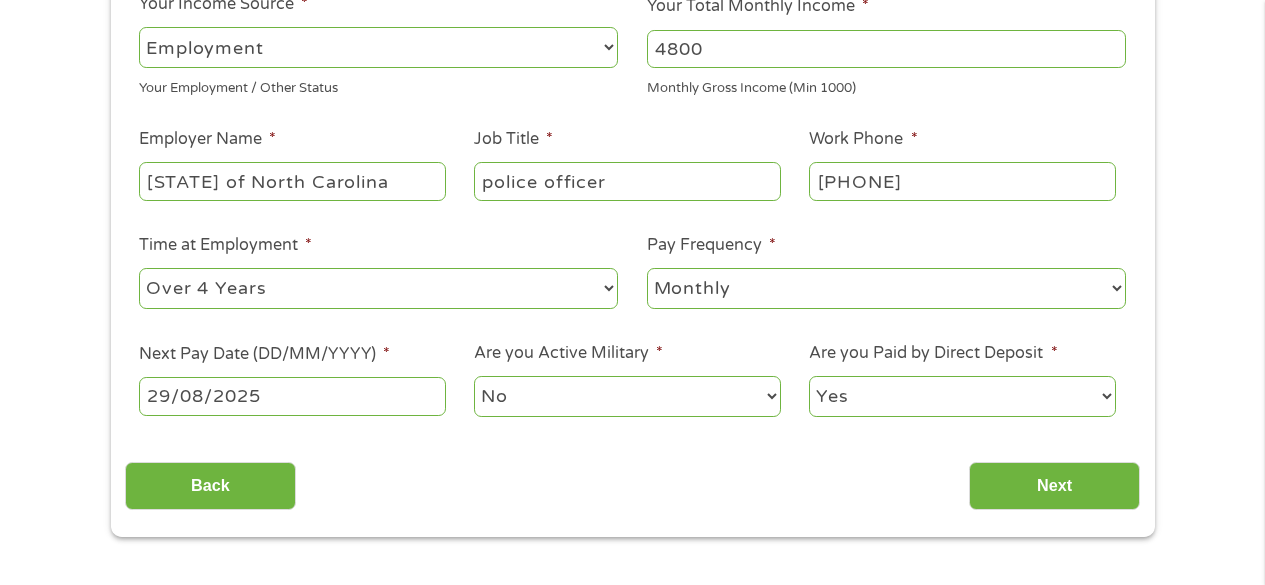 click on "No Yes" at bounding box center [627, 396] 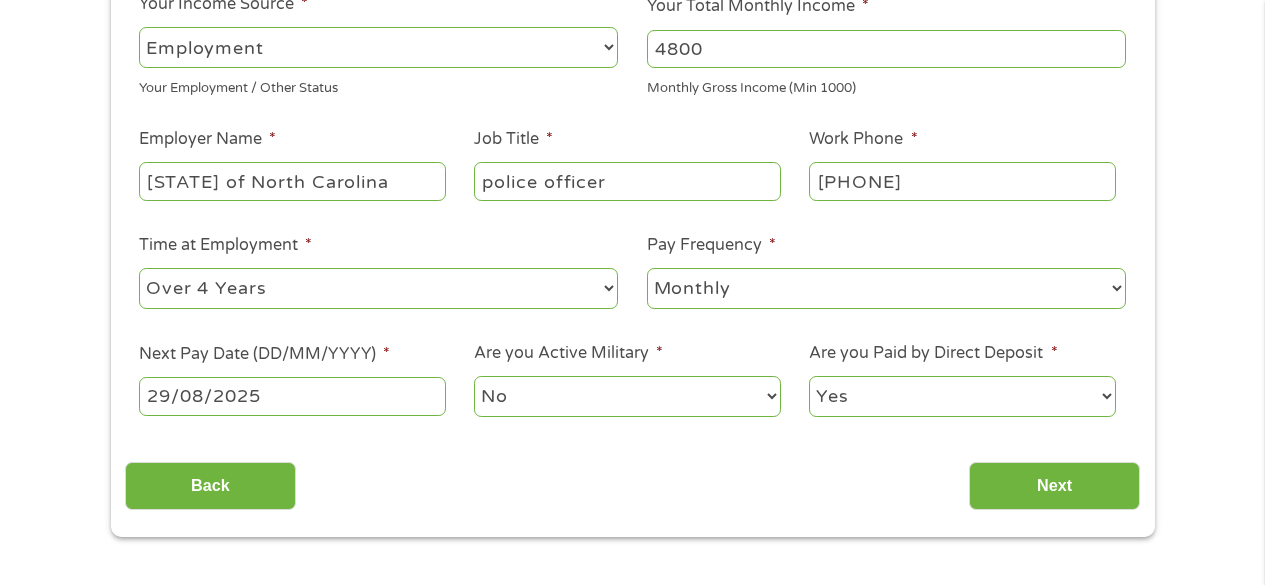 click on "Yes No" at bounding box center (962, 396) 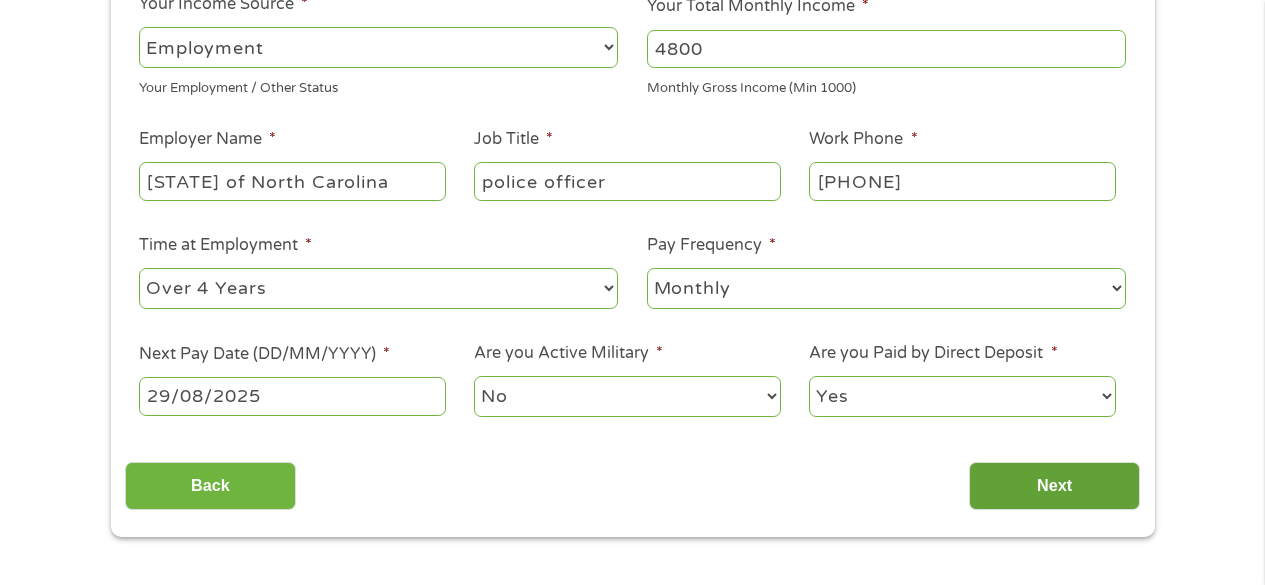 click on "Next" at bounding box center [1054, 486] 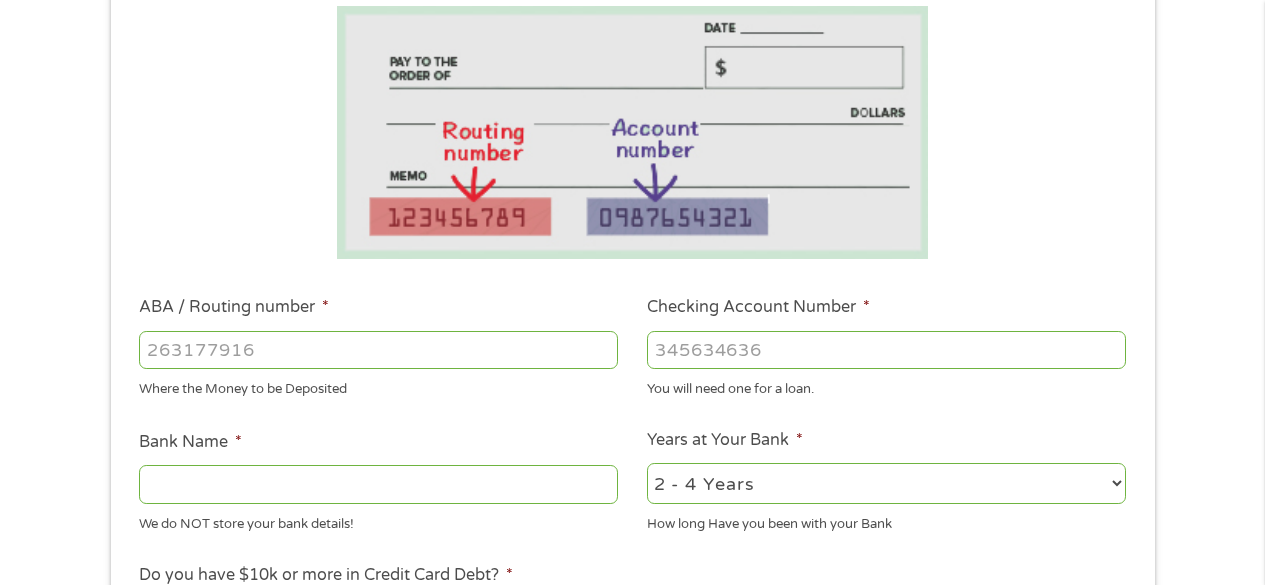 scroll, scrollTop: 8, scrollLeft: 8, axis: both 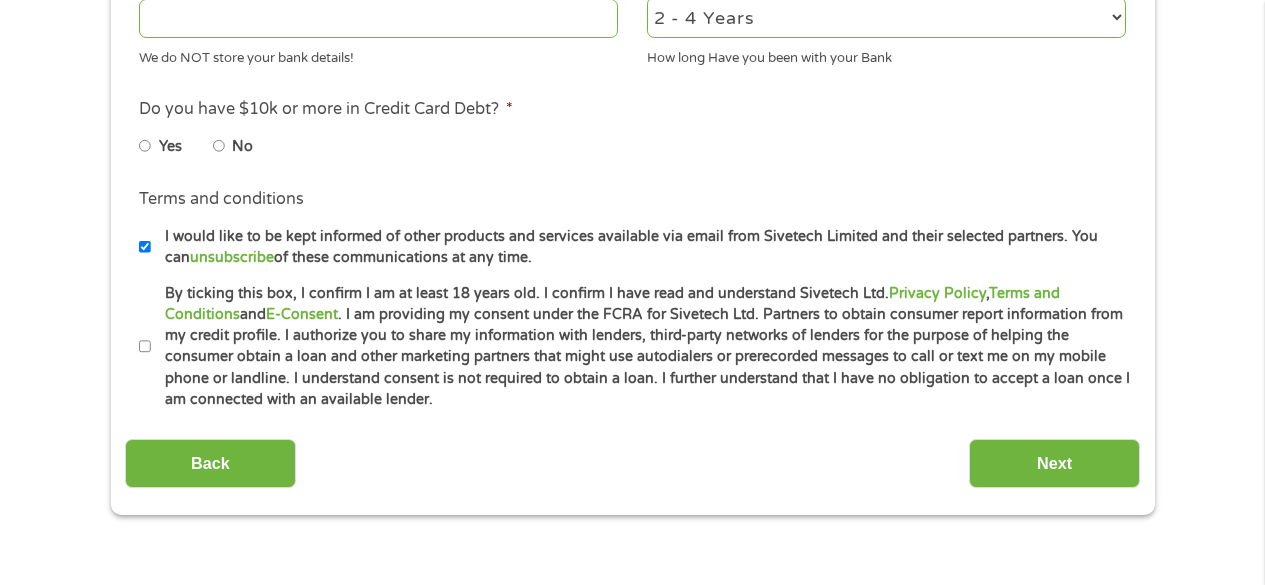 click on "No" at bounding box center (249, 146) 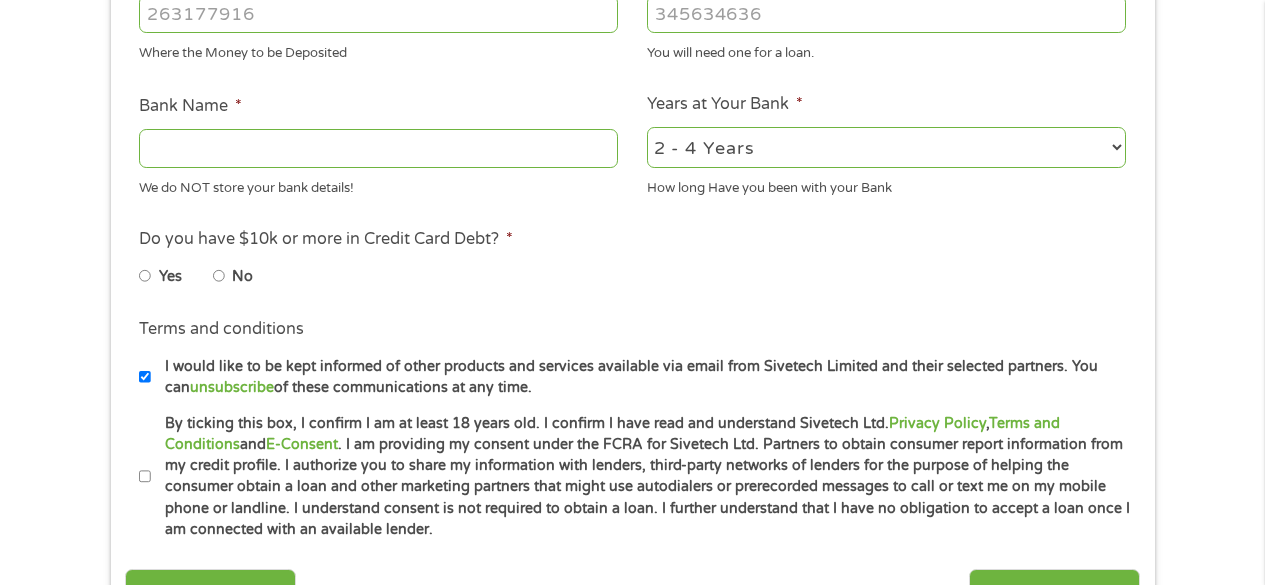 scroll, scrollTop: 687, scrollLeft: 0, axis: vertical 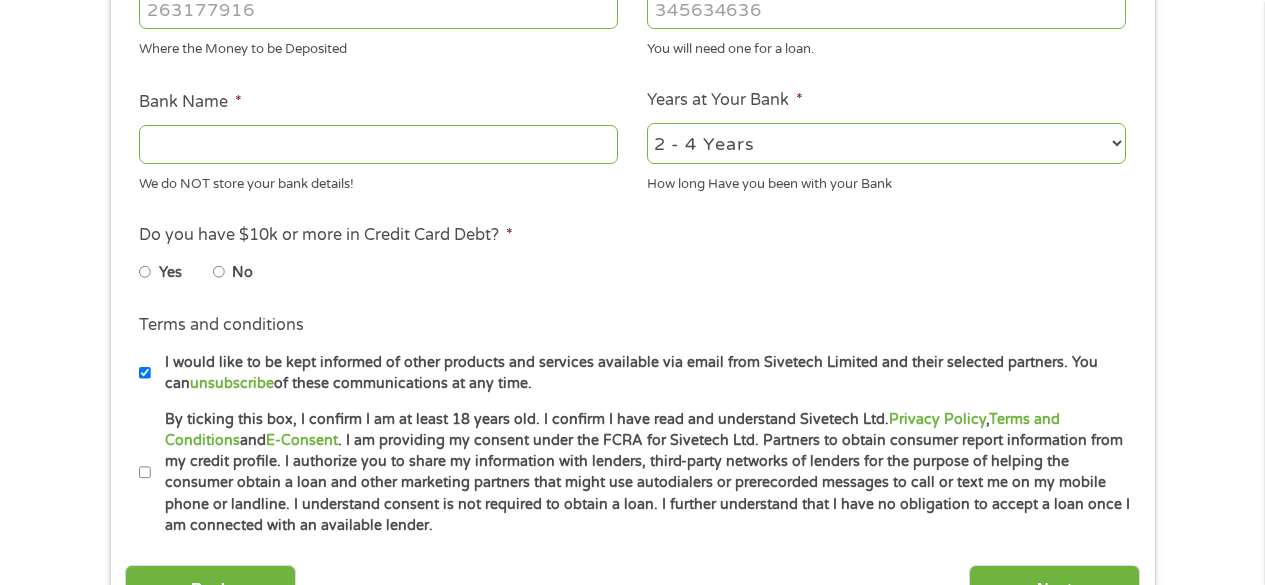 click on "By ticking this box, I confirm I am at least 18 years old. I confirm I have read and understand Sivetech Ltd.  Privacy Policy ,  Terms and Conditions  and  E-Consent . I am providing my consent under the FCRA for Sivetech Ltd. Partners to obtain consumer report information from my credit profile. I authorize you to share my information with lenders, third-party networks of lenders for the purpose of helping the consumer obtain a loan and other marketing partners that might use autodialers or prerecorded messages to call or text me on my mobile phone or landline. I understand consent is not required to obtain a loan. I further understand that I have no obligation to accept a loan once I am connected with an available lender." at bounding box center (145, 473) 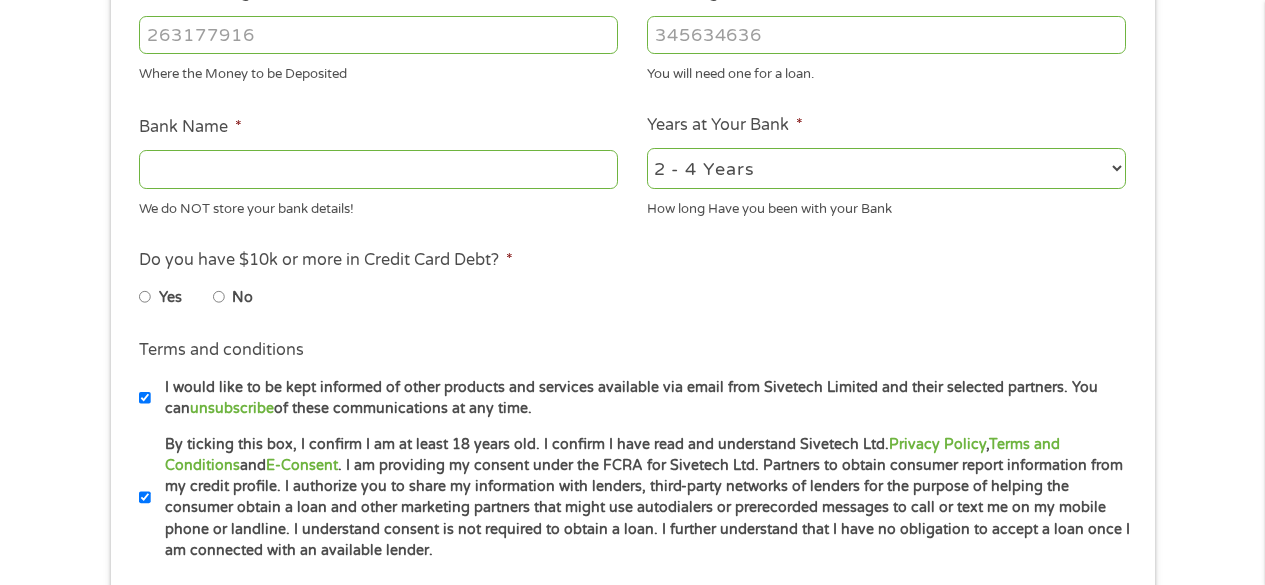 scroll, scrollTop: 661, scrollLeft: 0, axis: vertical 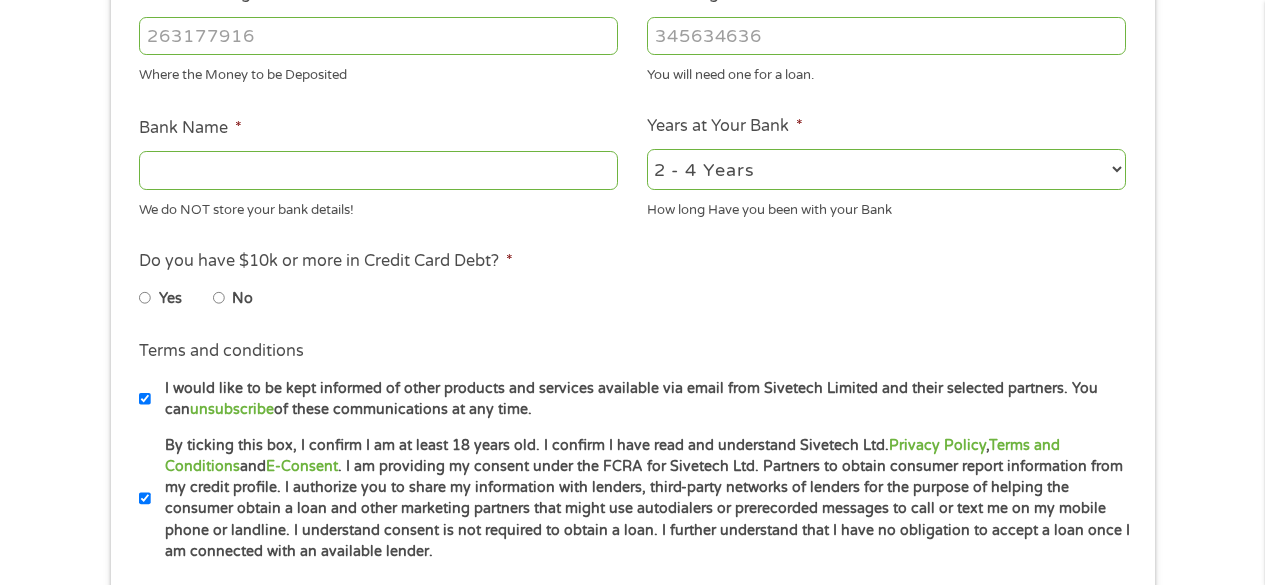 click on "No" at bounding box center (219, 298) 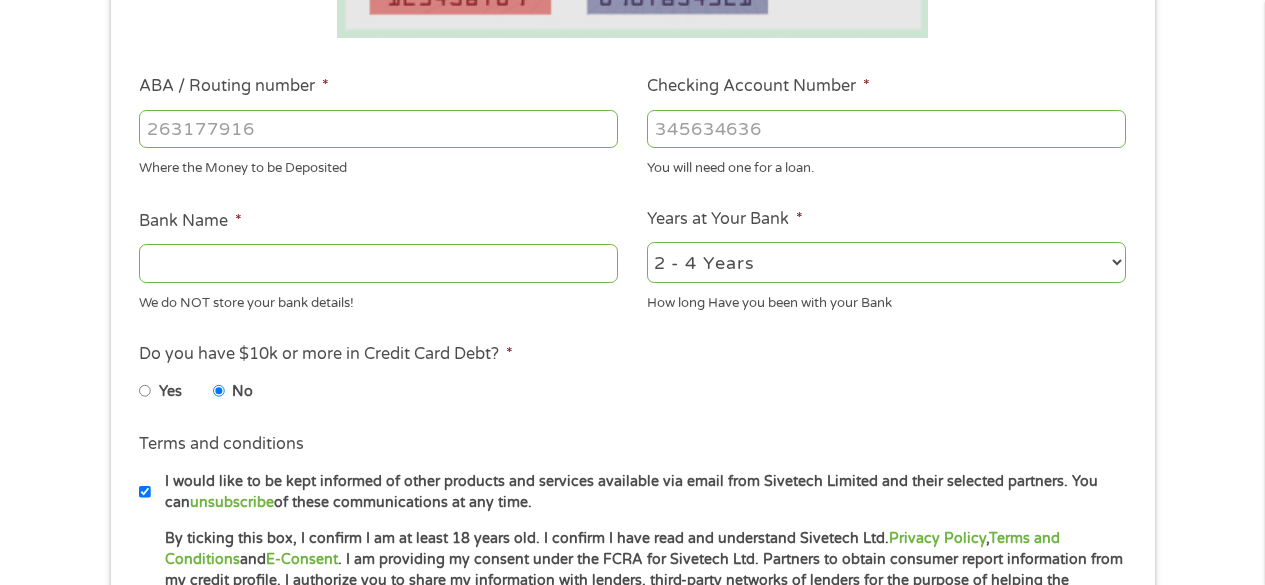 scroll, scrollTop: 520, scrollLeft: 0, axis: vertical 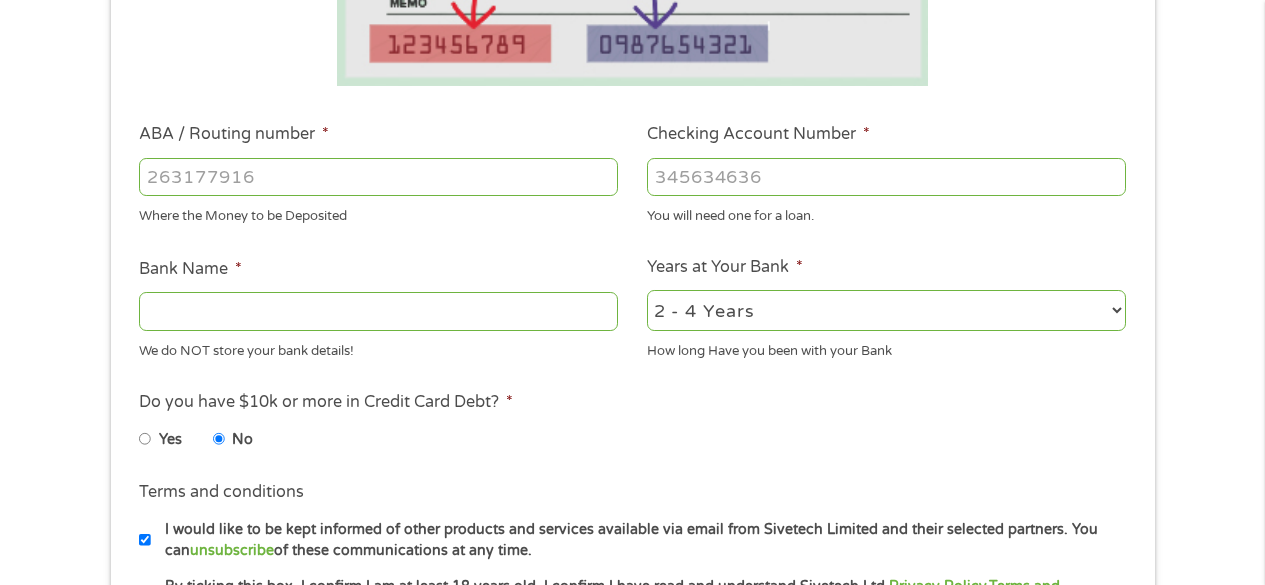 click on "ABA / Routing number *" at bounding box center [378, 177] 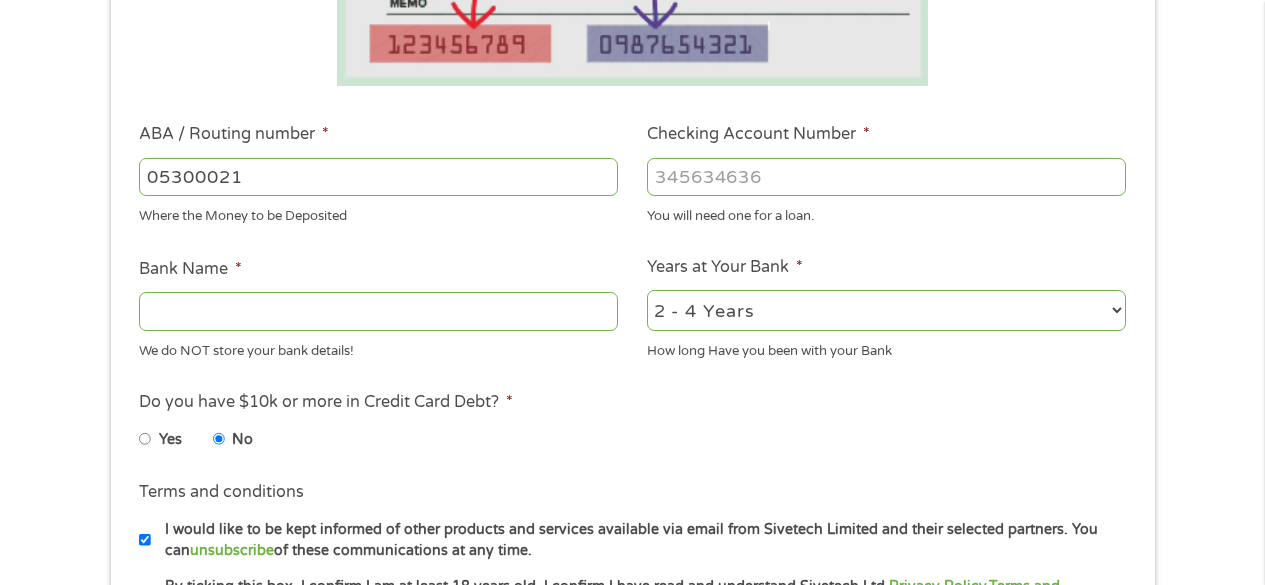 type on "053000219" 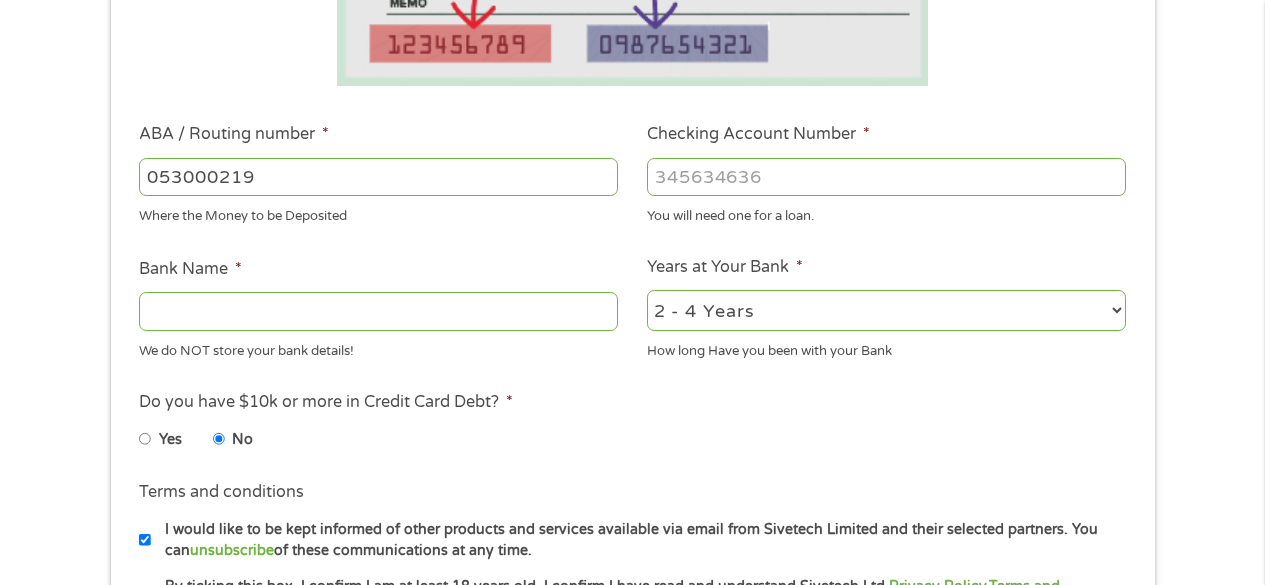 type on "WELLS FARGO BANK" 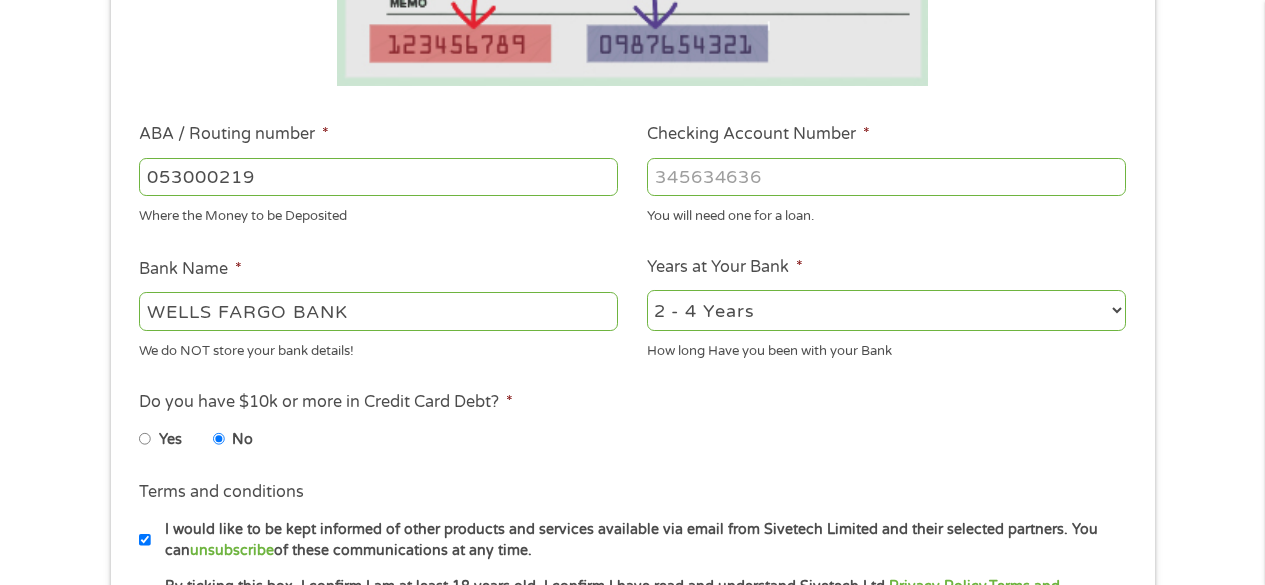 type on "053000219" 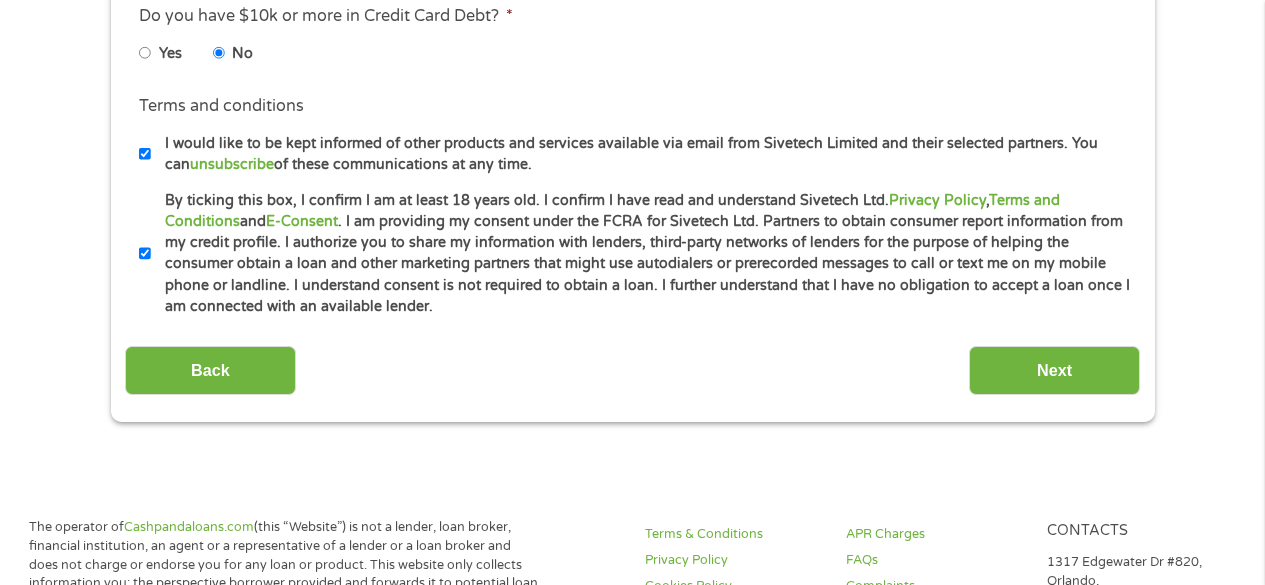 scroll, scrollTop: 914, scrollLeft: 0, axis: vertical 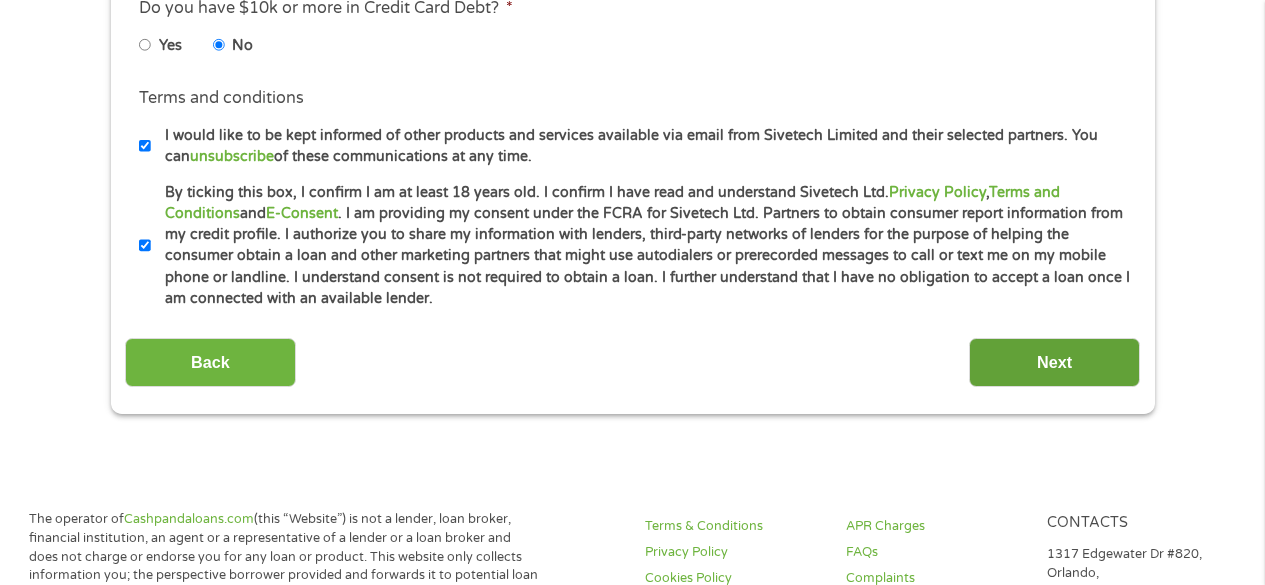 type on "[NUMBER]" 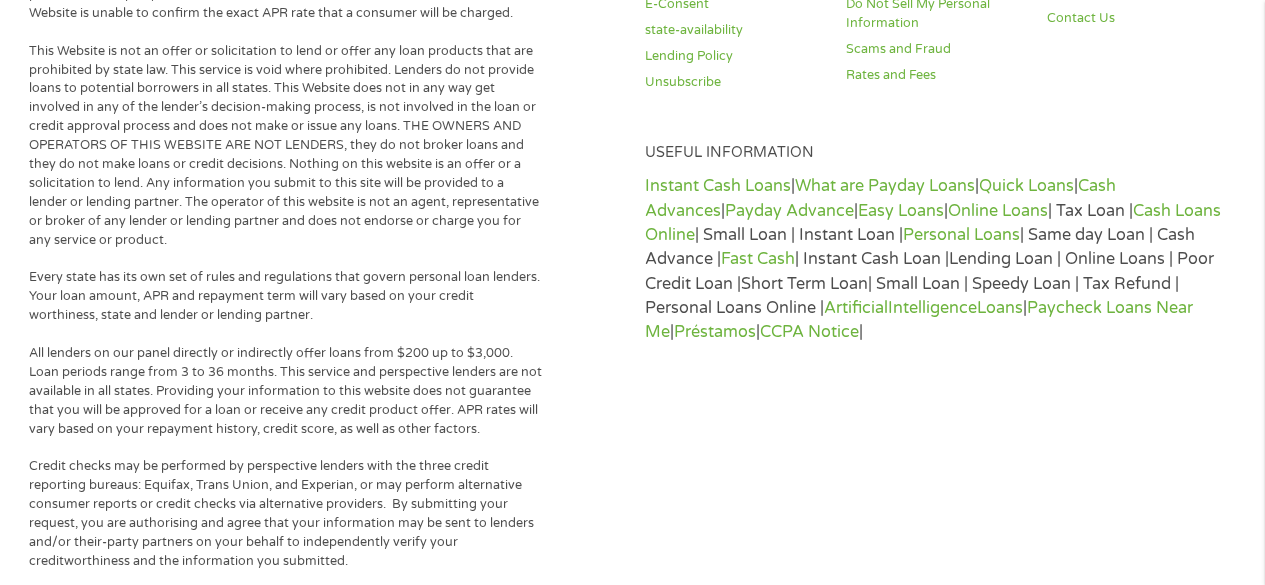 scroll, scrollTop: 8, scrollLeft: 8, axis: both 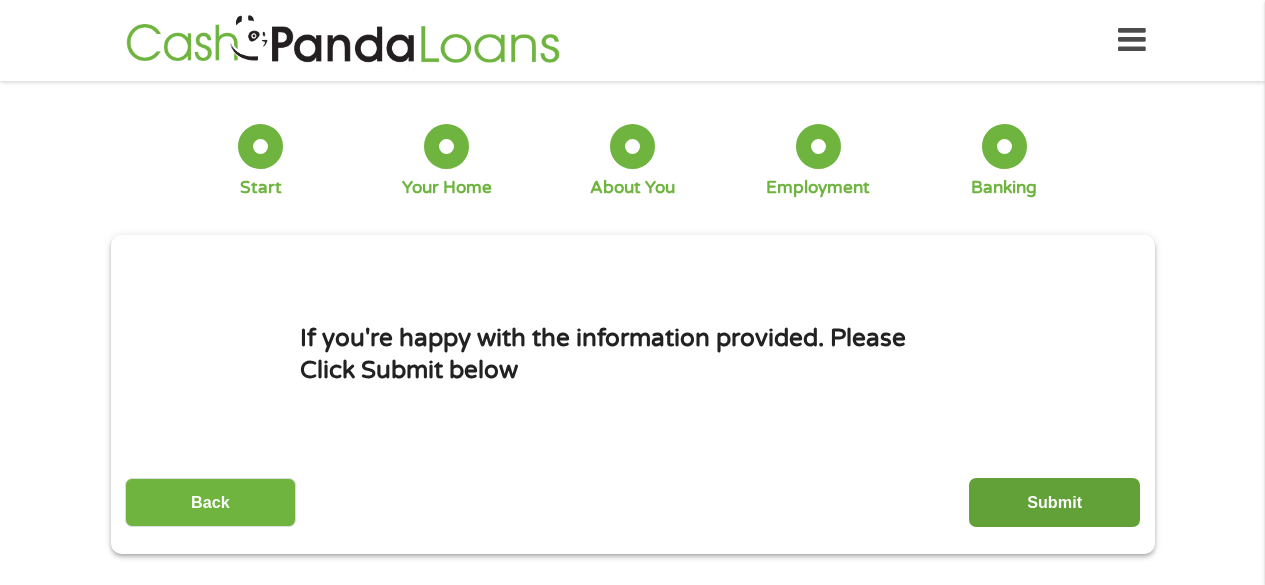 click on "Submit" at bounding box center (1054, 502) 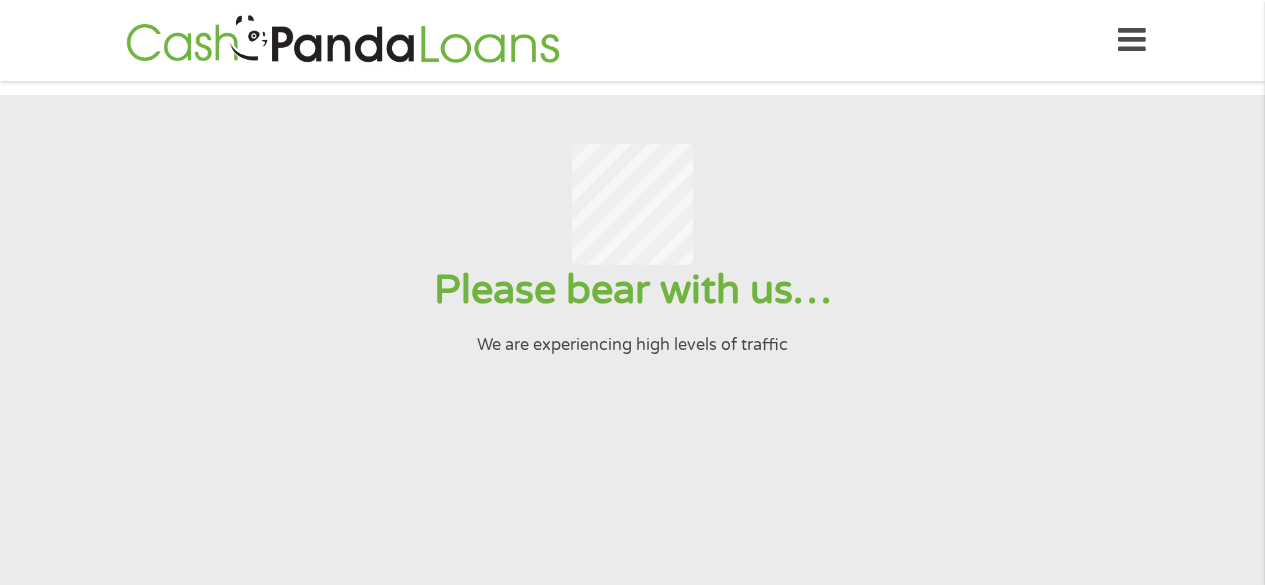 click on "Please bear with us…
We are experiencing high levels of traffic" at bounding box center (632, 432) 